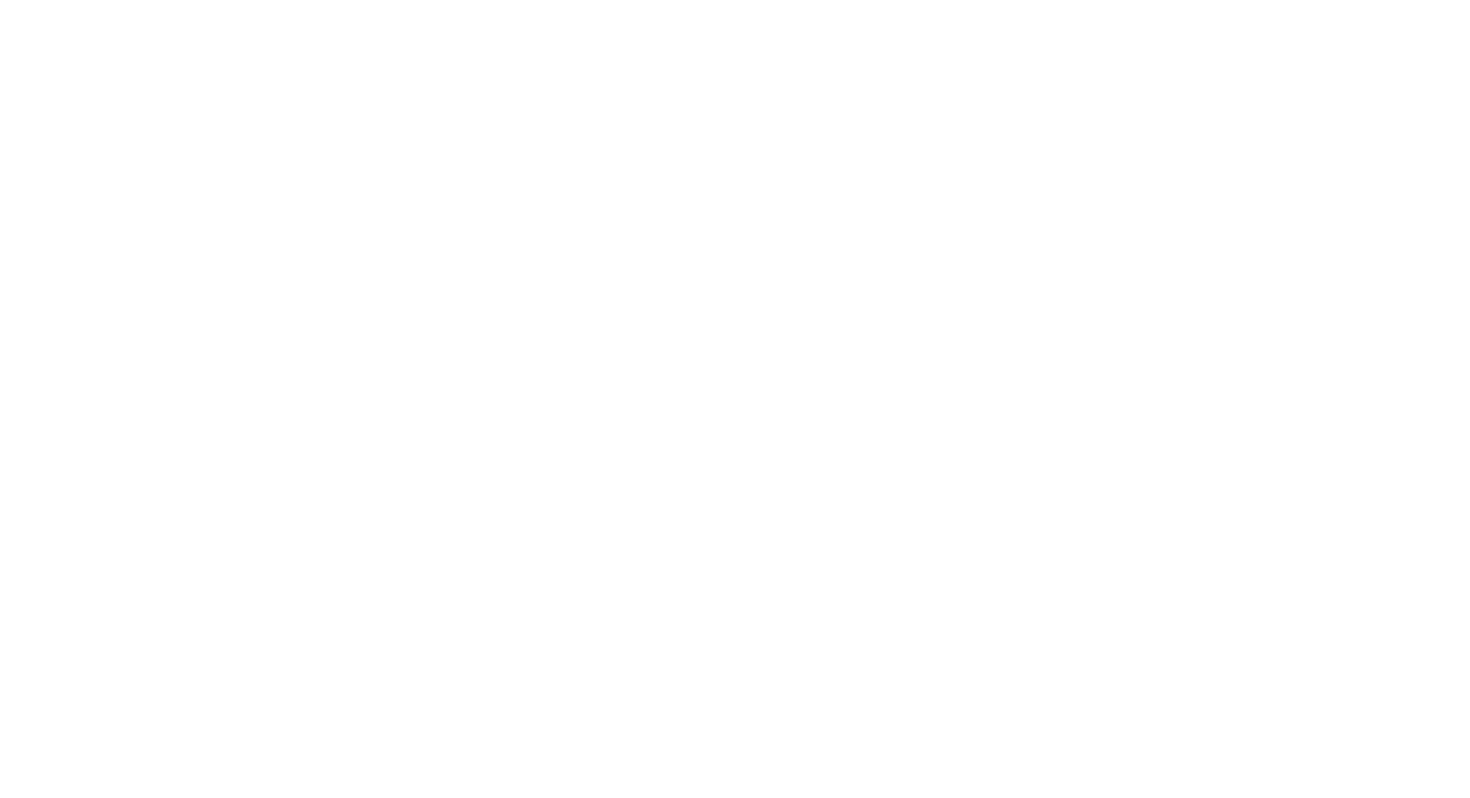 scroll, scrollTop: 0, scrollLeft: 0, axis: both 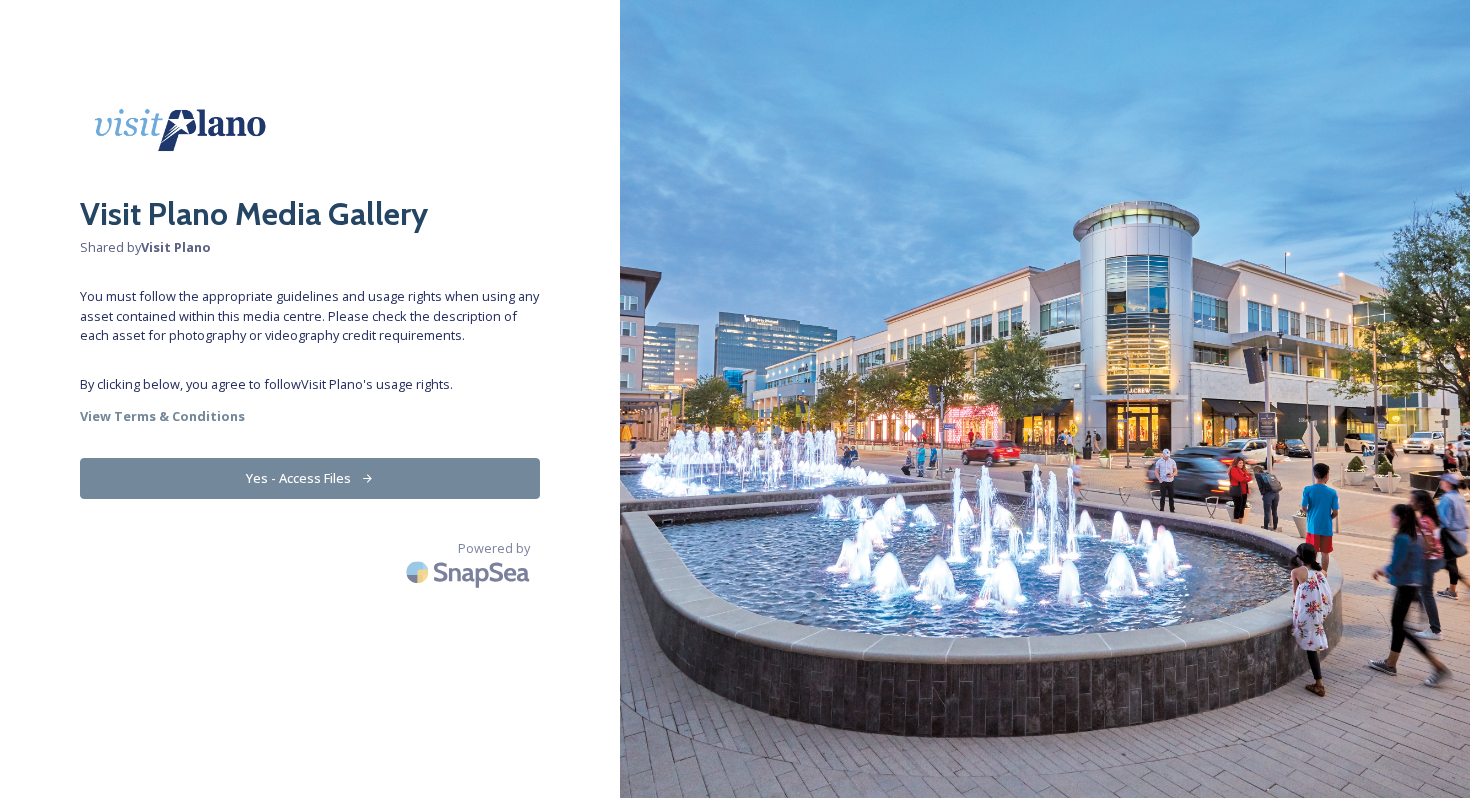 click 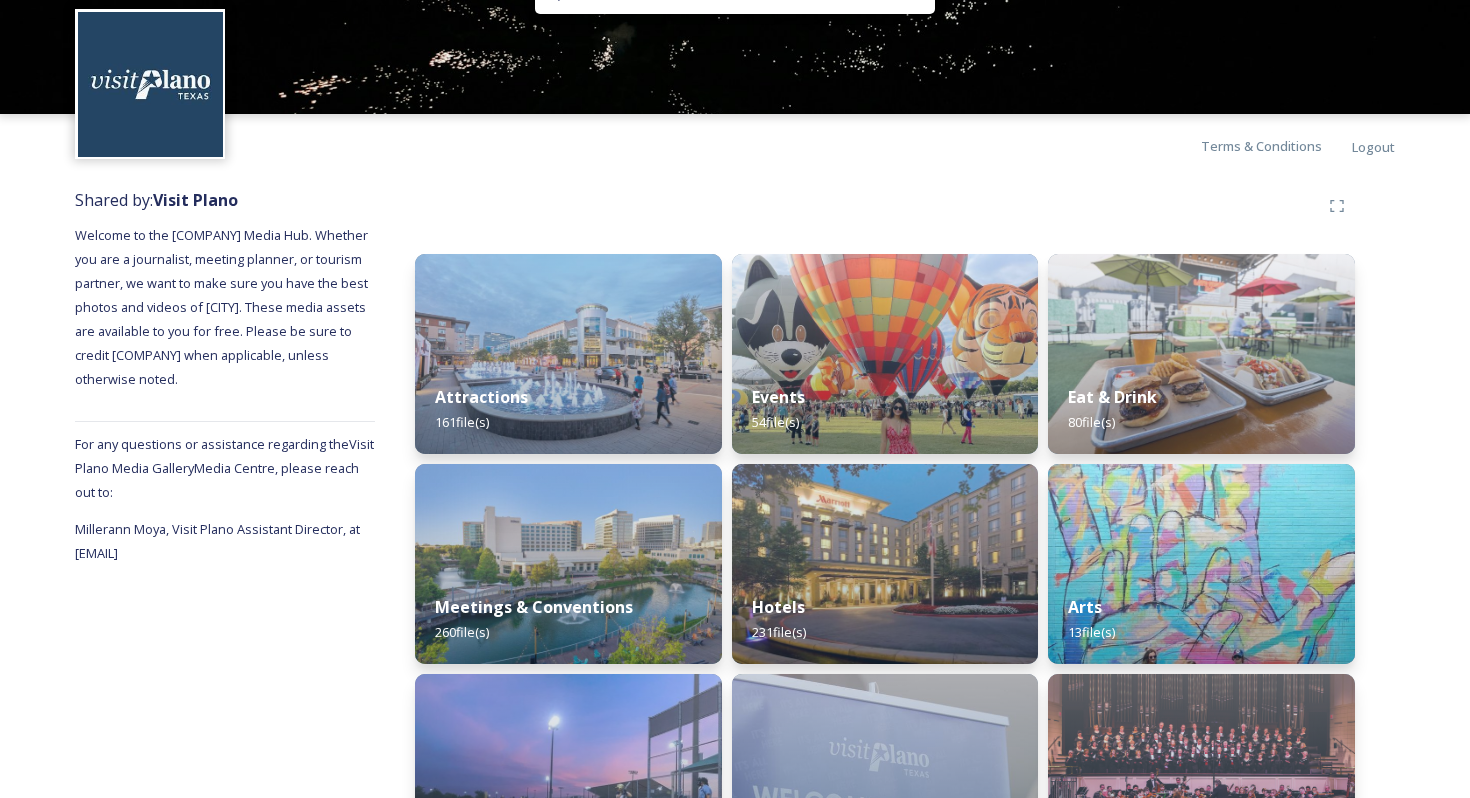 scroll, scrollTop: 68, scrollLeft: 0, axis: vertical 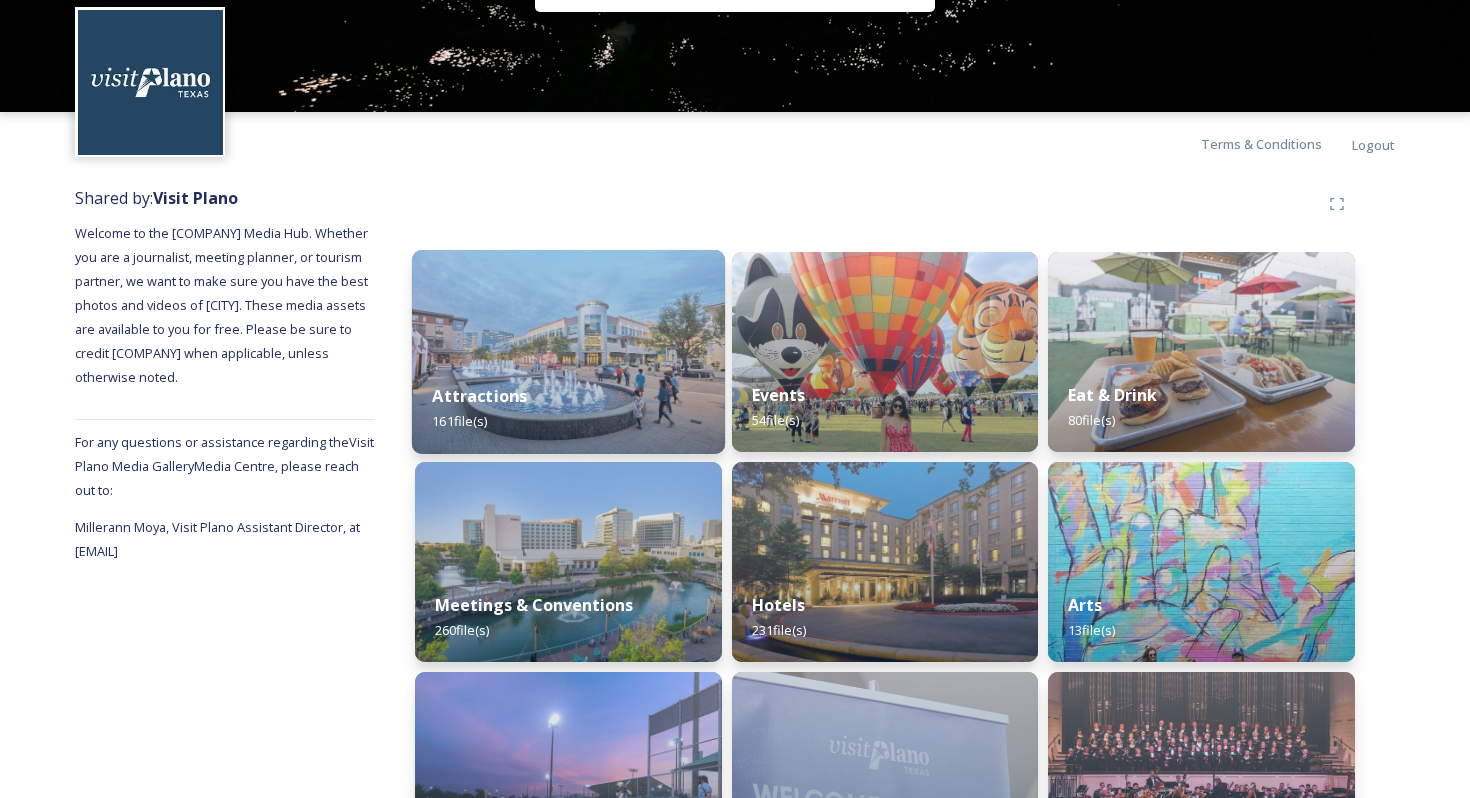 click at bounding box center [568, 352] 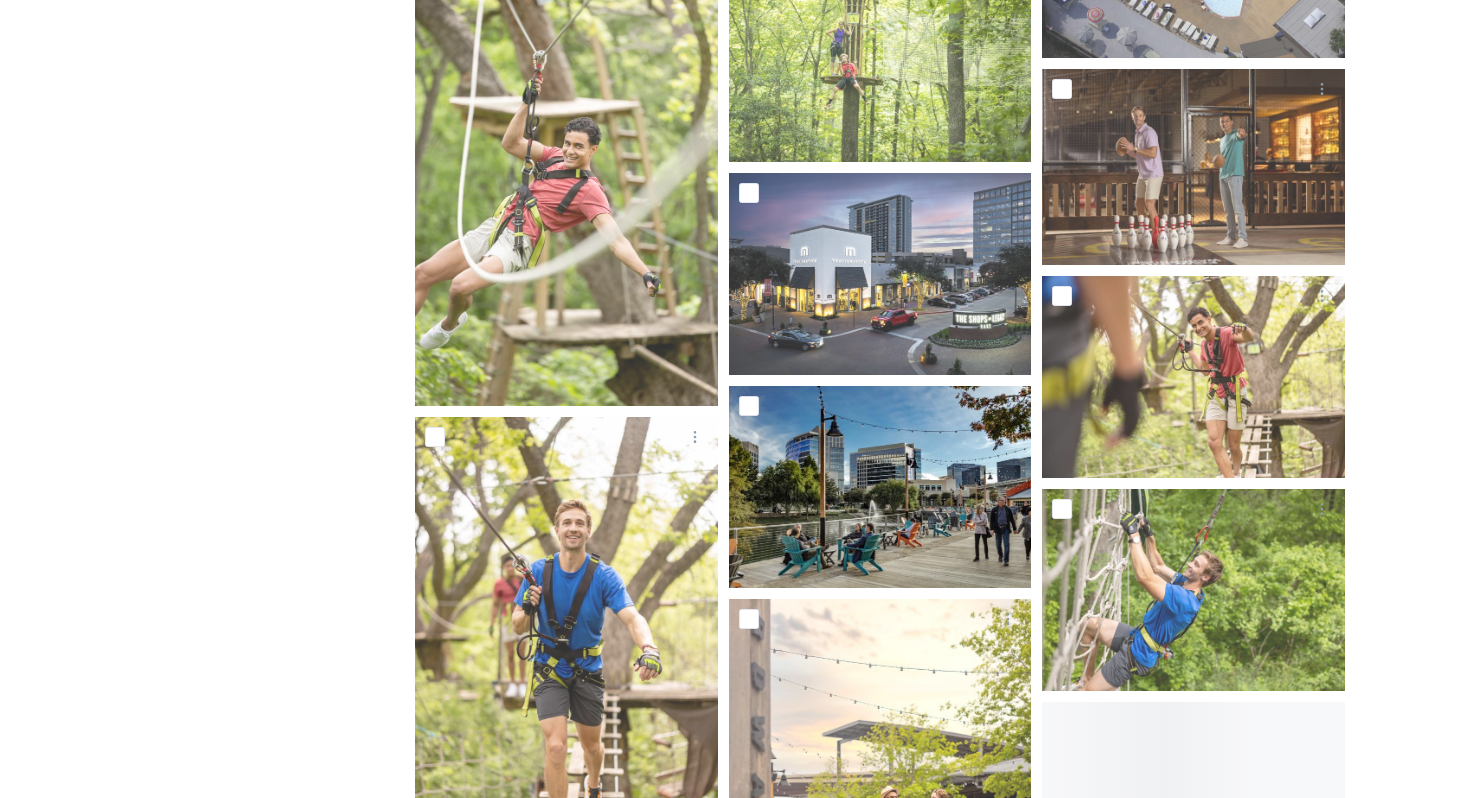 scroll, scrollTop: 3856, scrollLeft: 0, axis: vertical 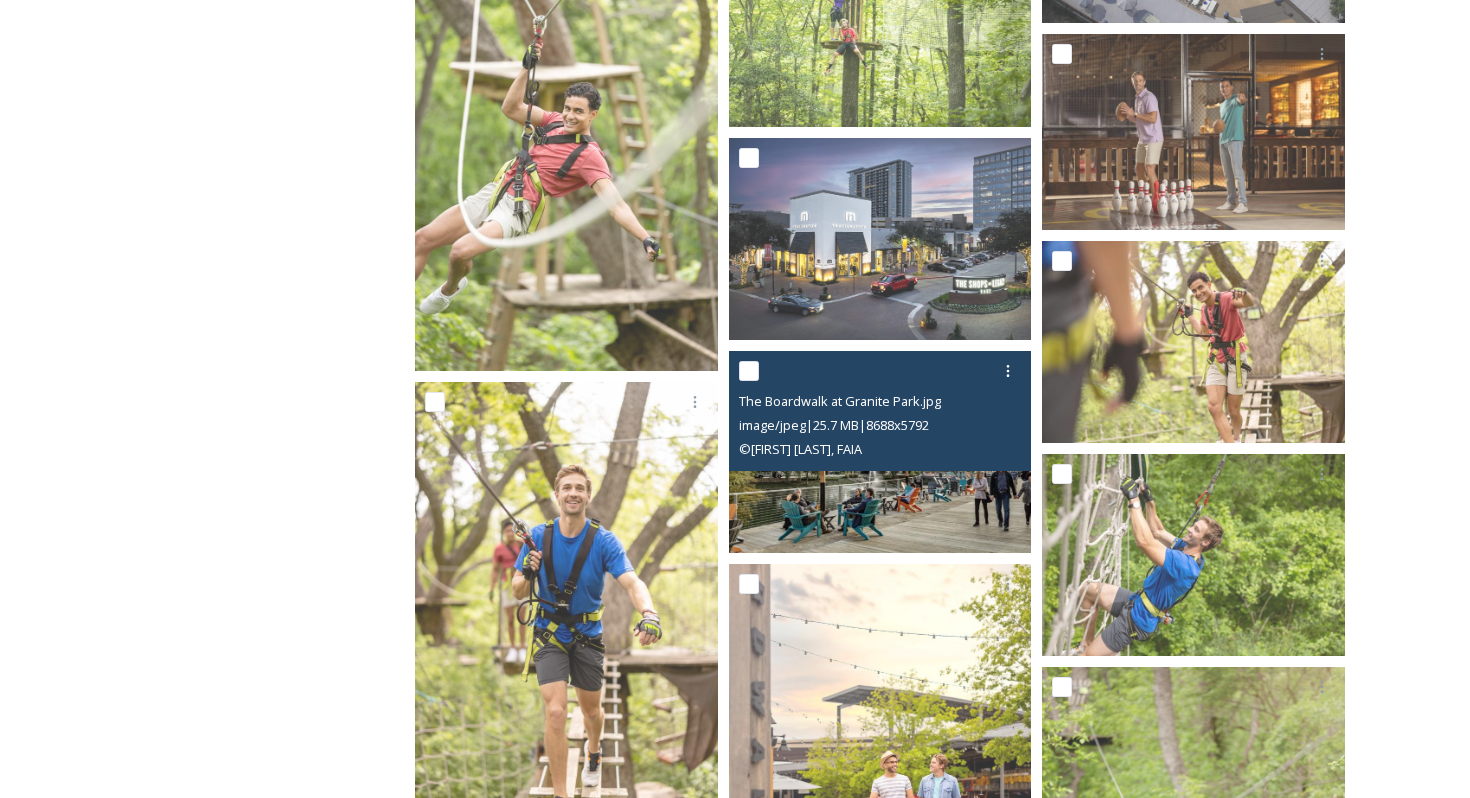 click at bounding box center [880, 452] 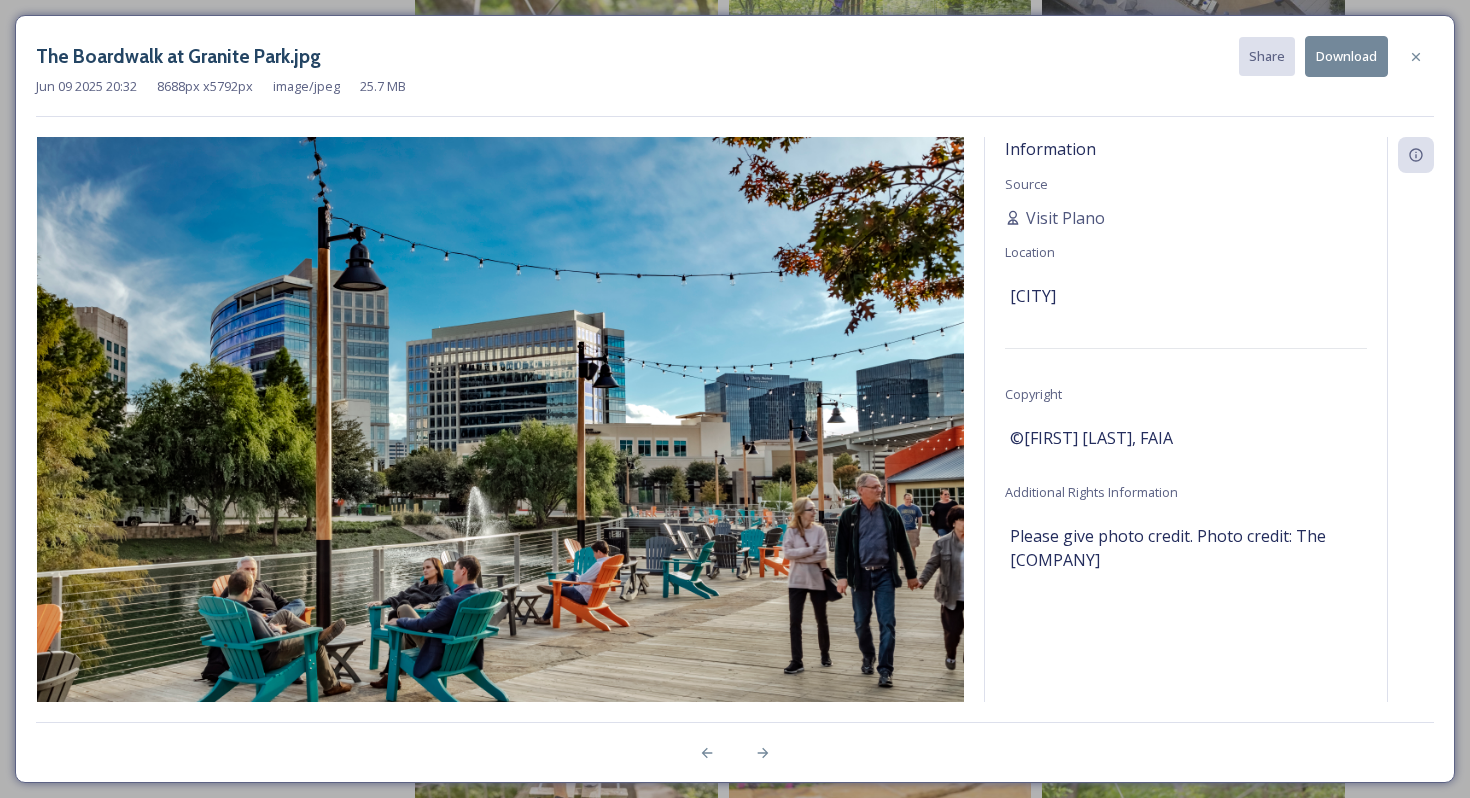 click at bounding box center [500, 446] 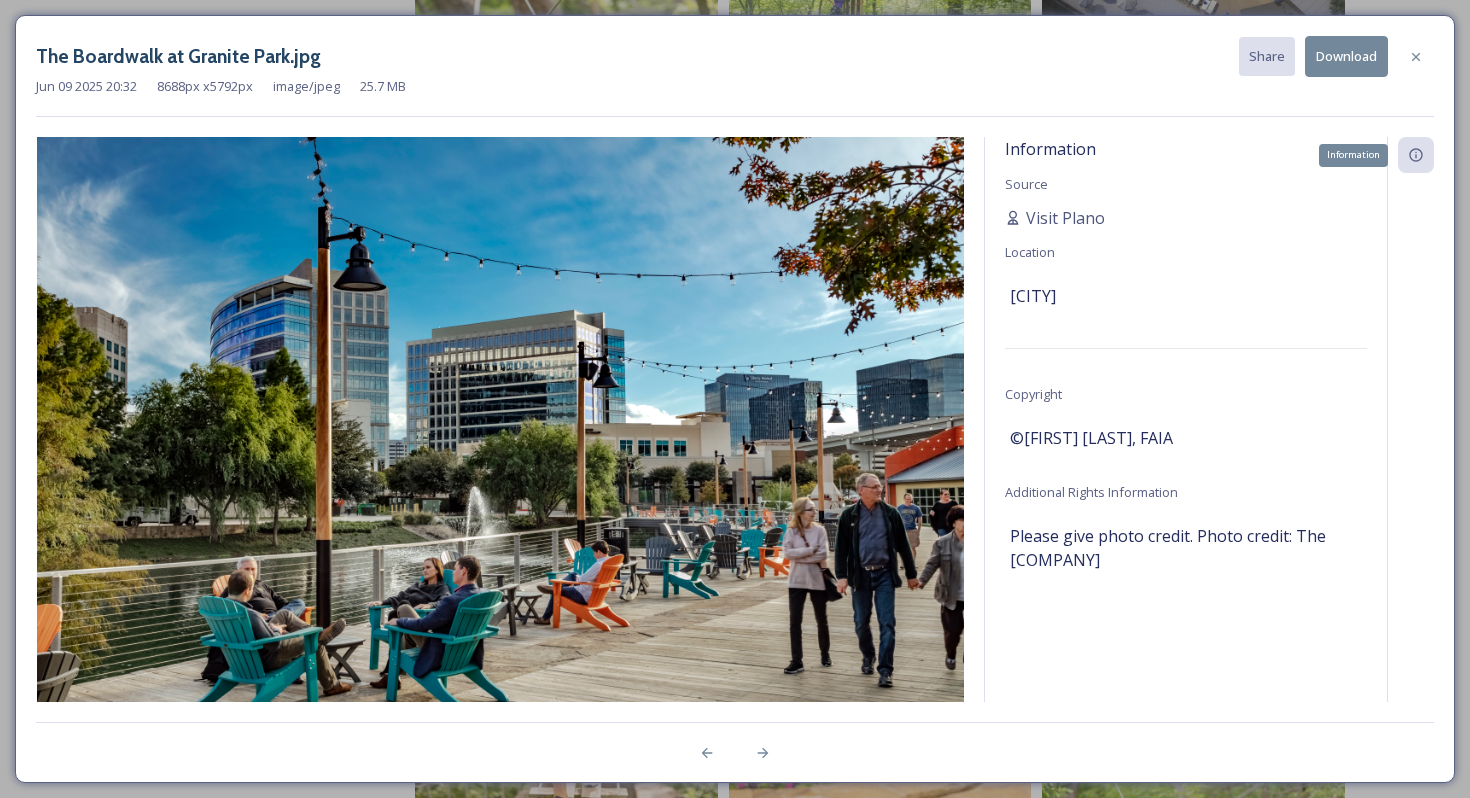 click on "Information" at bounding box center (1416, 155) 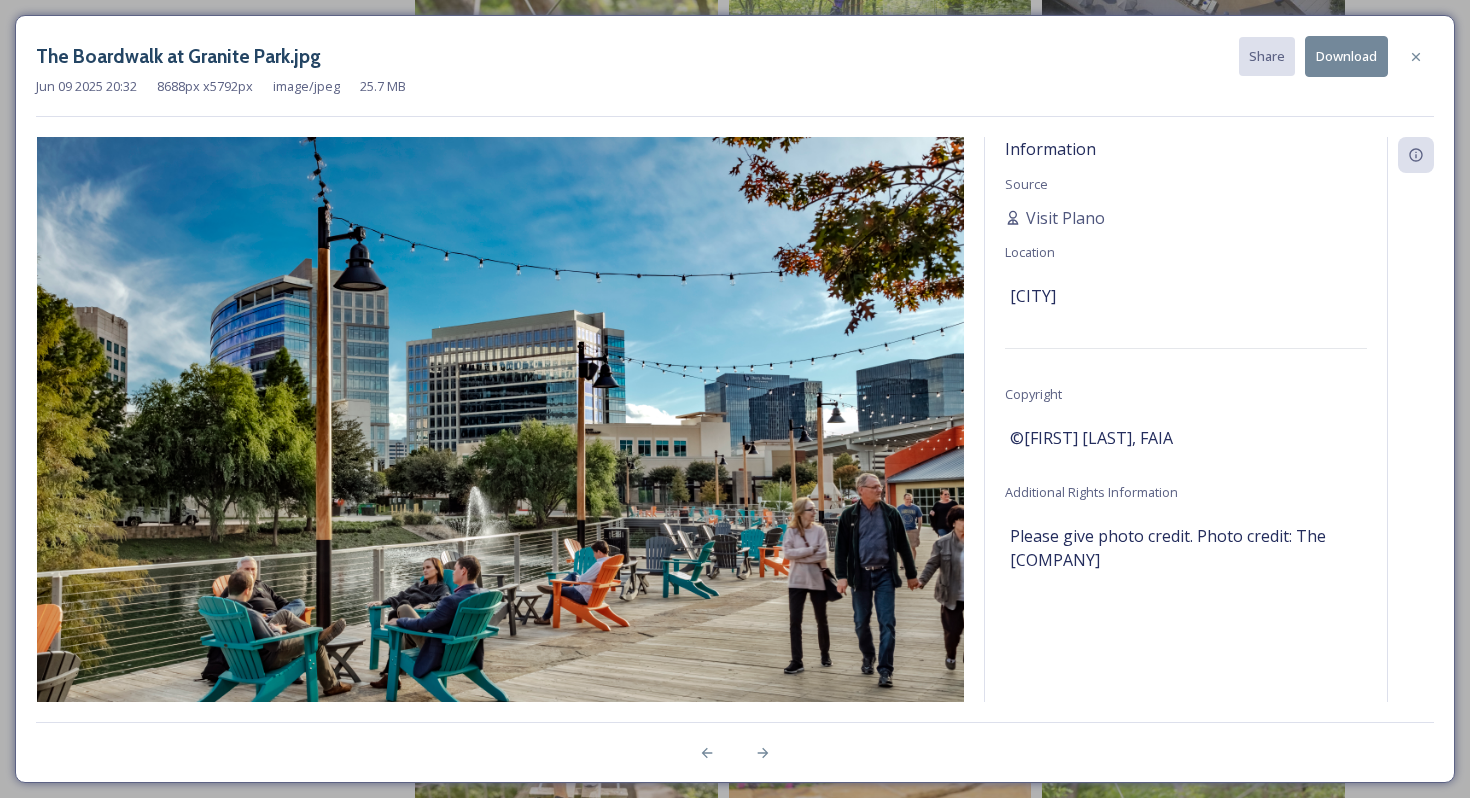 click on "Download" at bounding box center [1346, 56] 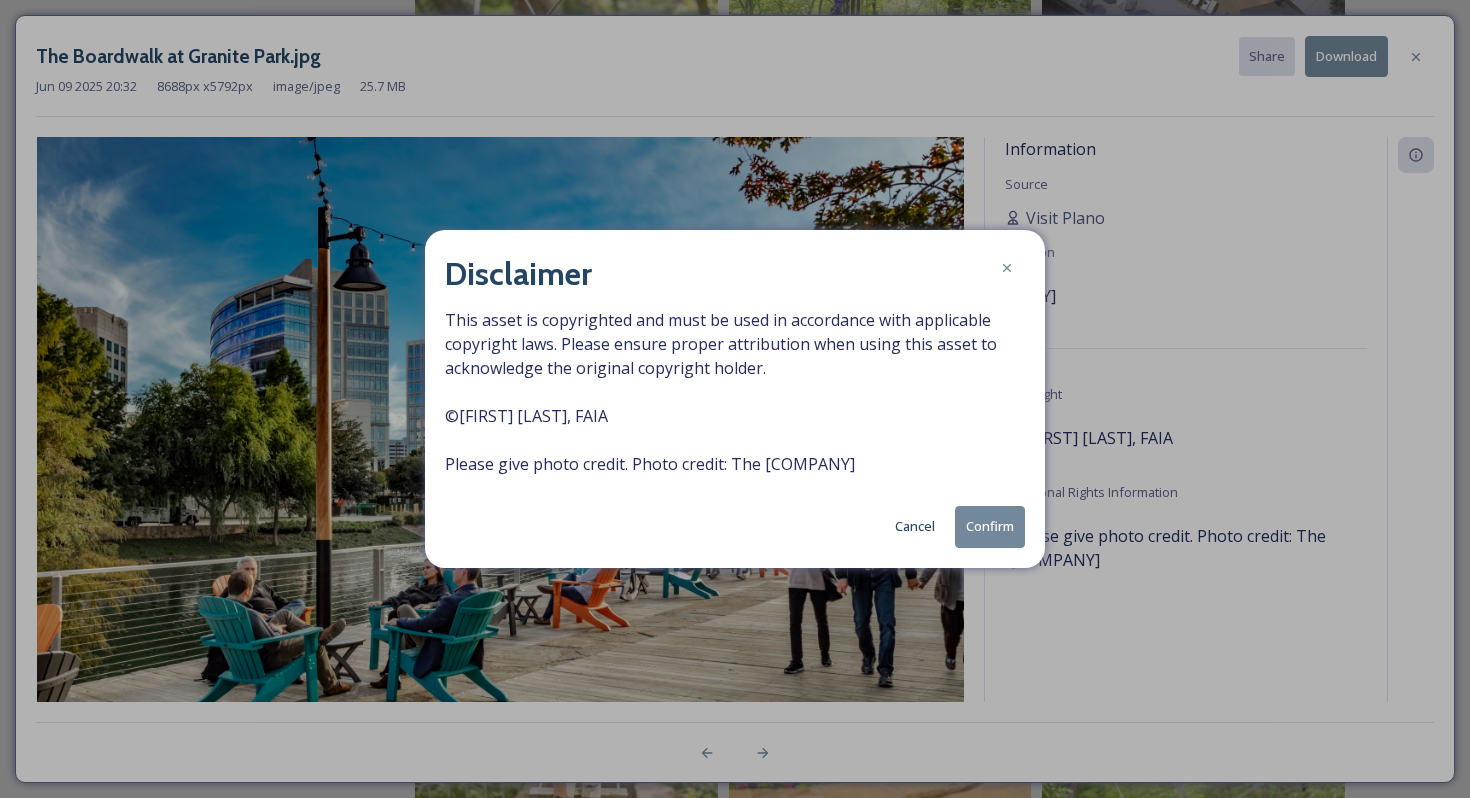click on "Confirm" at bounding box center (990, 526) 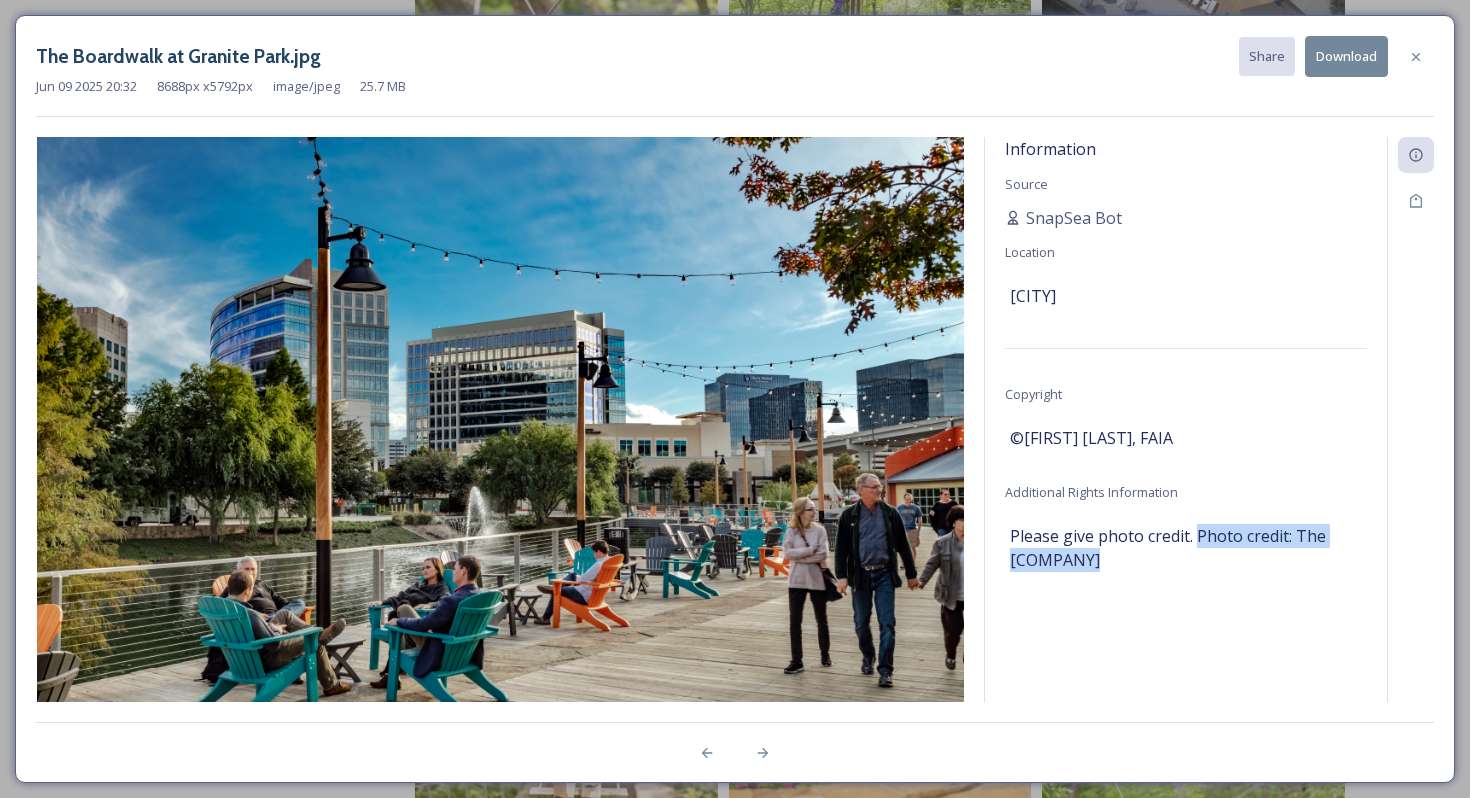 drag, startPoint x: 1140, startPoint y: 561, endPoint x: 1195, endPoint y: 532, distance: 62.177166 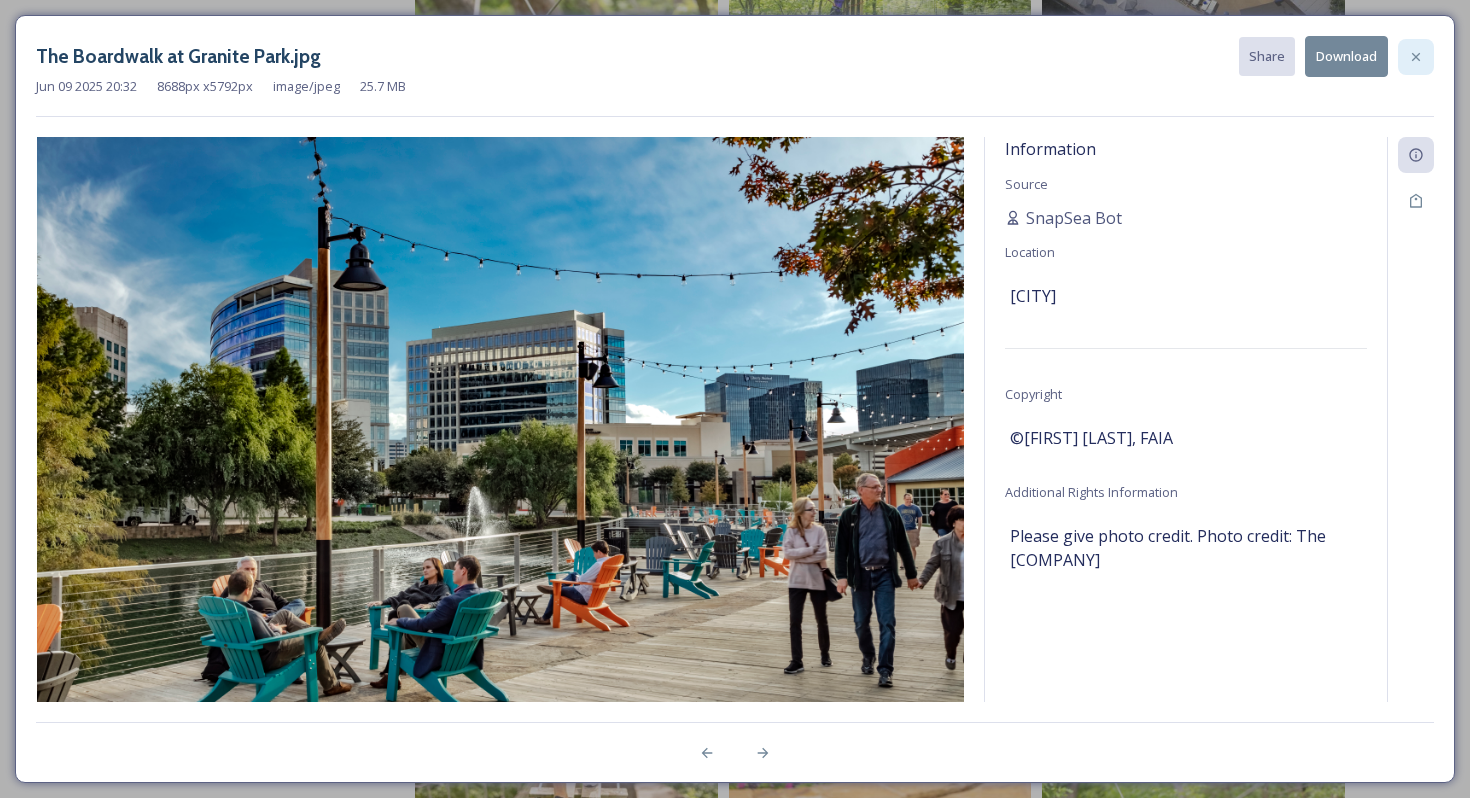 click 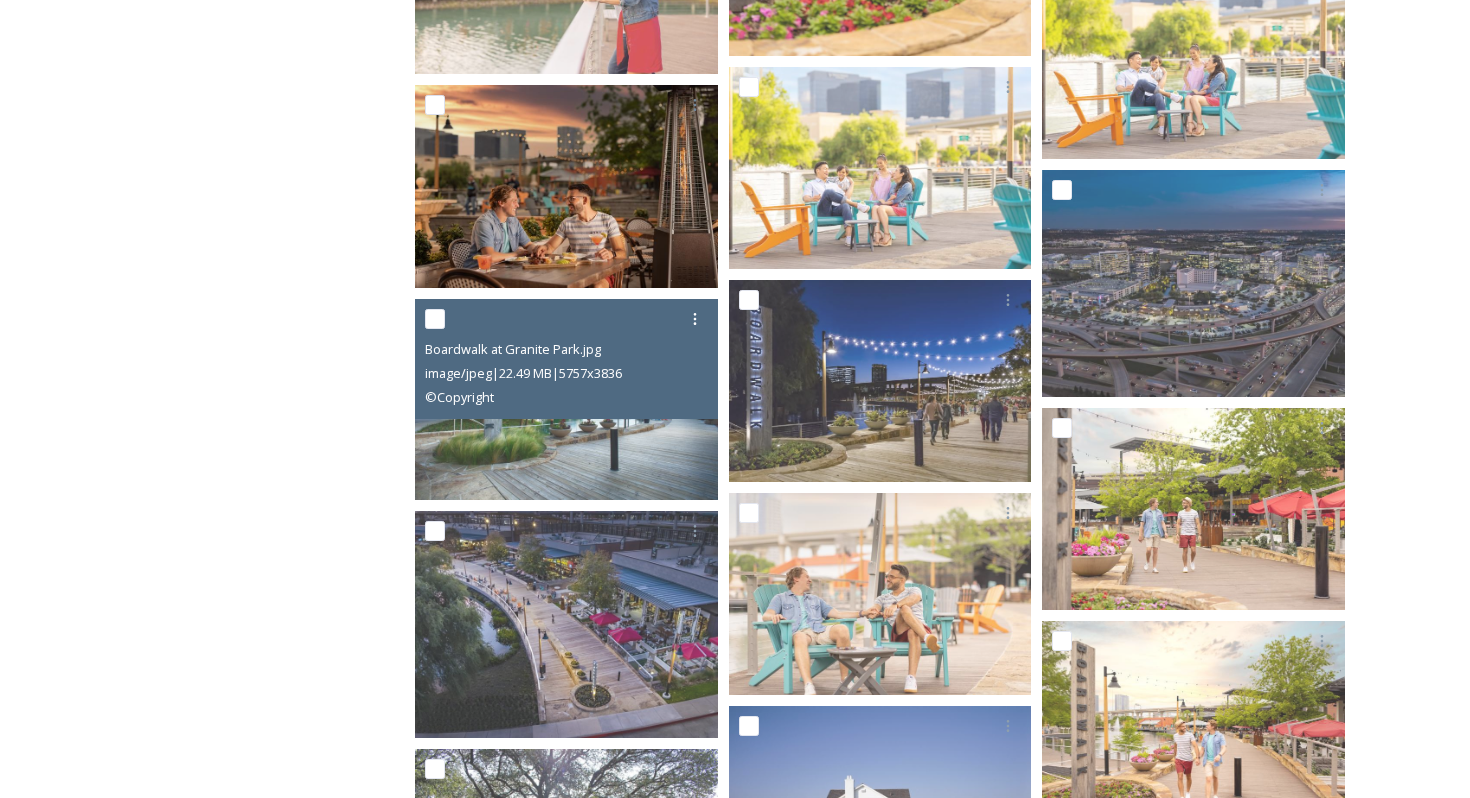 scroll, scrollTop: 5728, scrollLeft: 0, axis: vertical 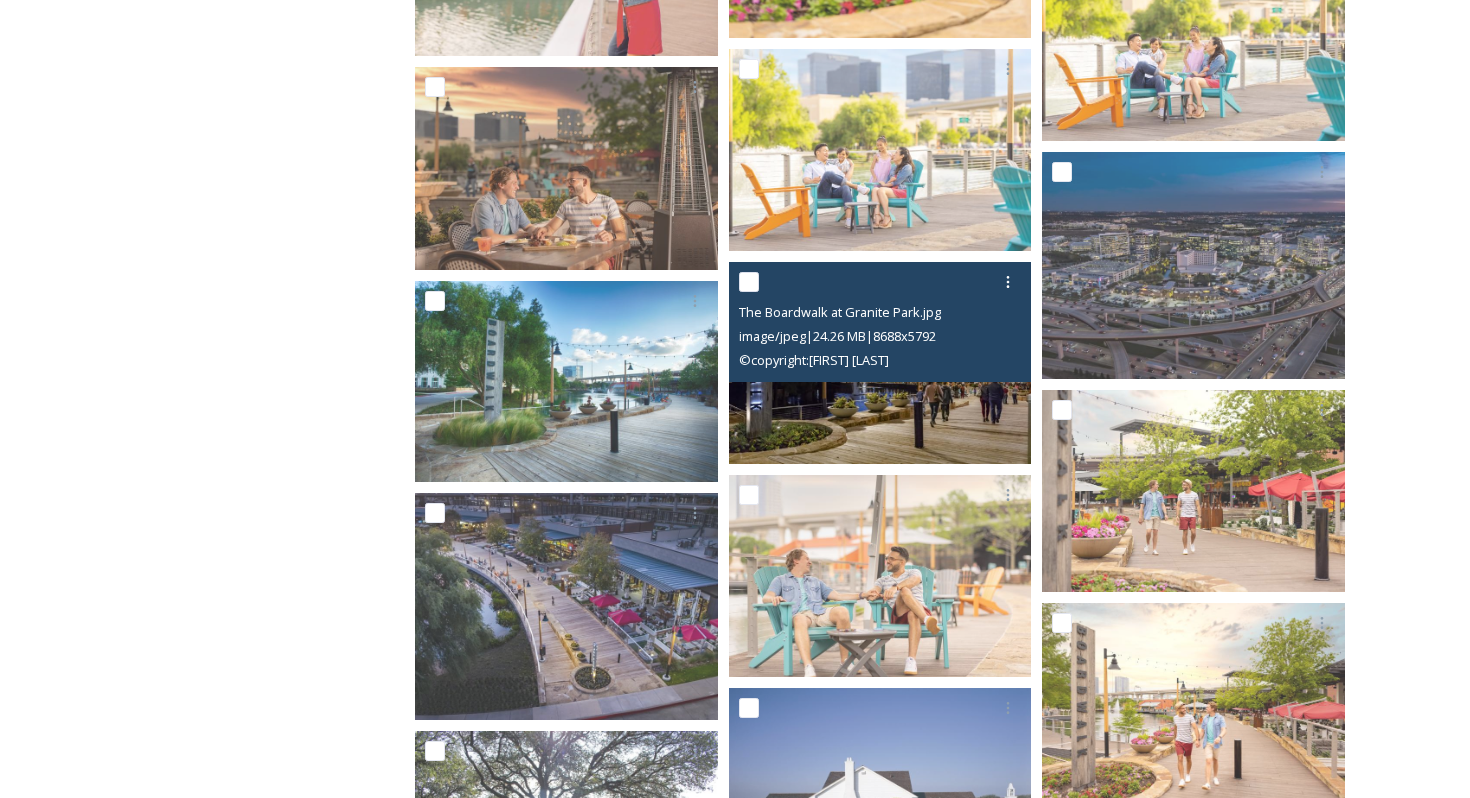 click on "The Boardwalk at Granite Park.jpg image/jpeg  |  24.26 MB  |  8688  x  5792 © copyright:[FIRST] [LAST]" at bounding box center (880, 322) 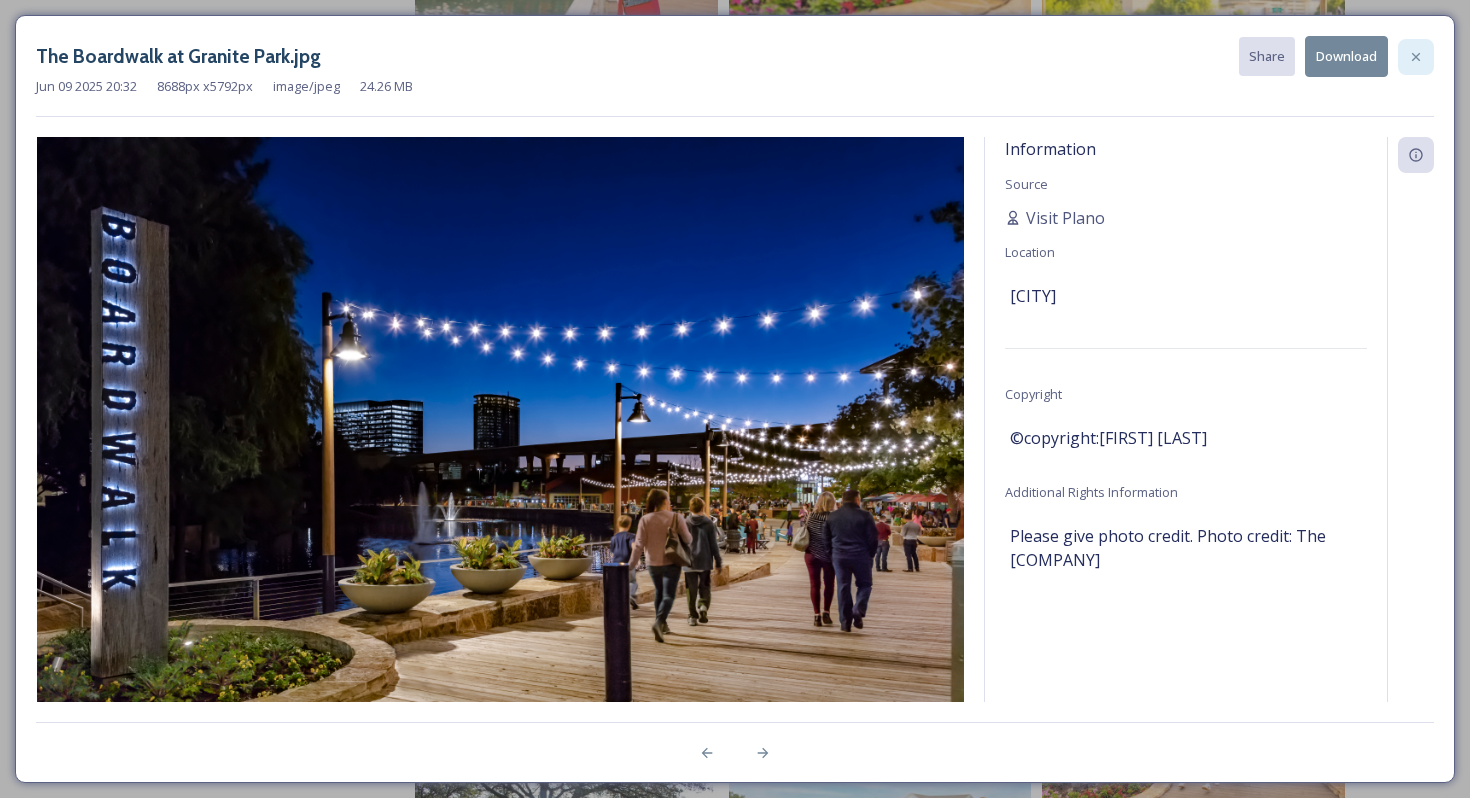 click 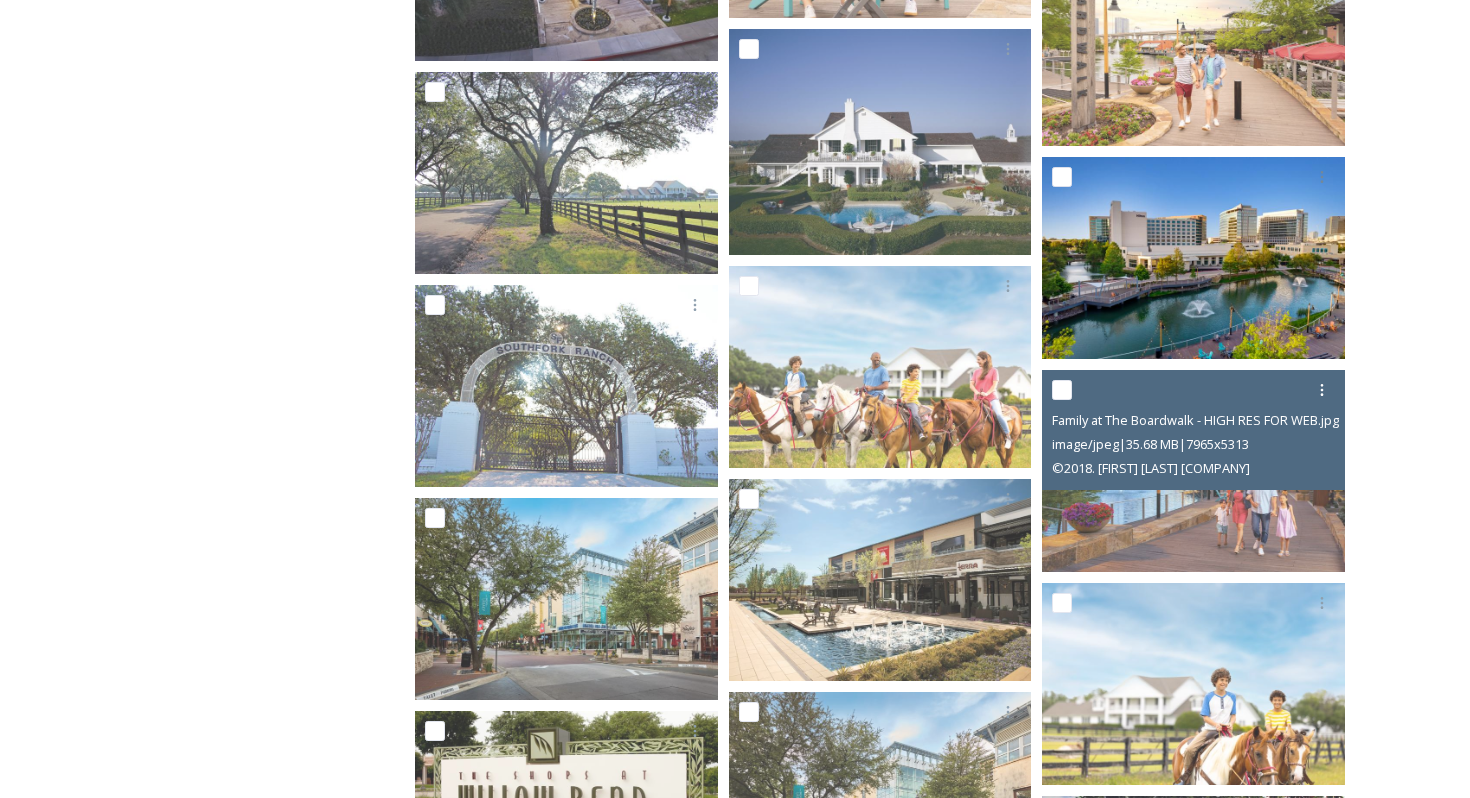 scroll, scrollTop: 6420, scrollLeft: 0, axis: vertical 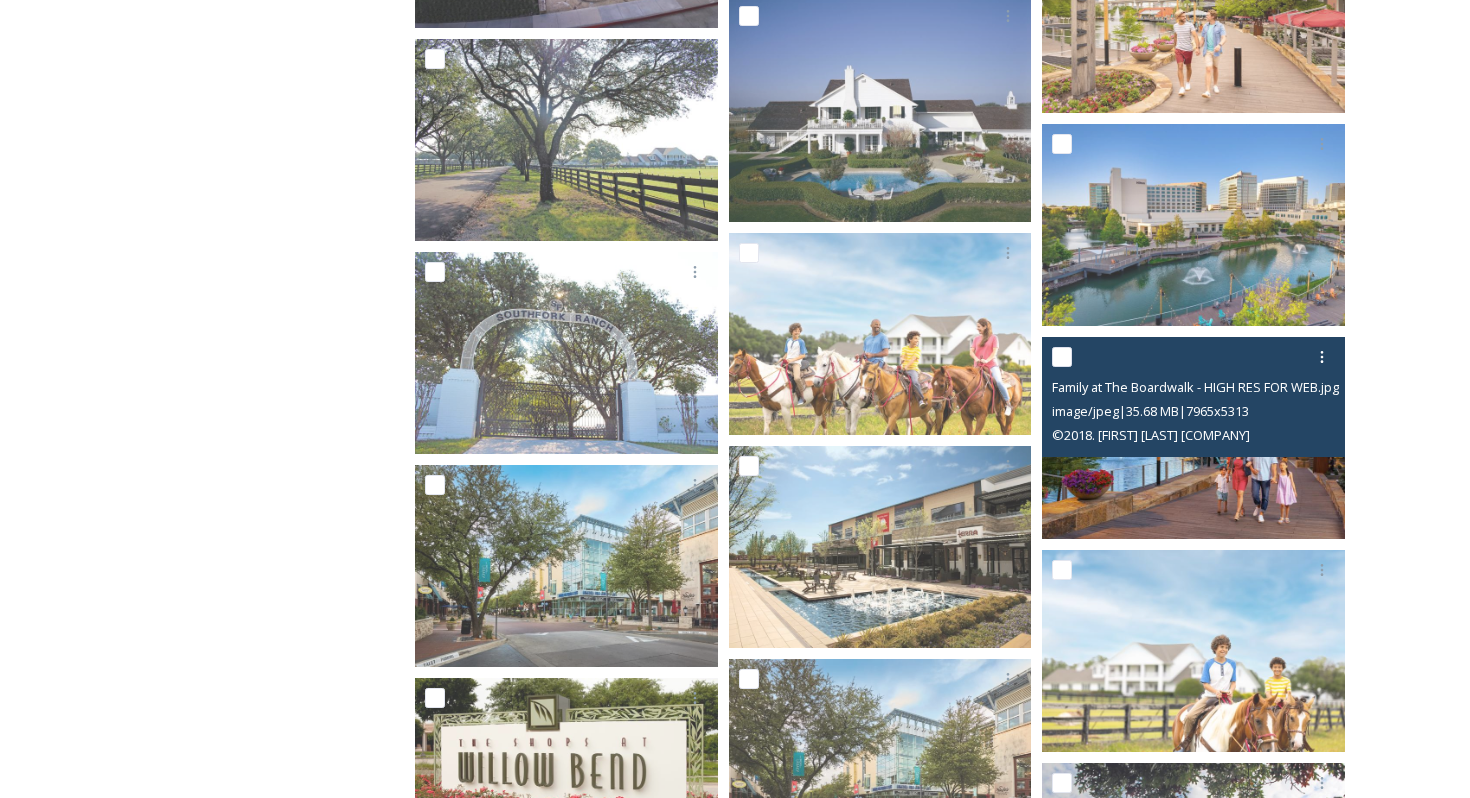 click at bounding box center (1193, 438) 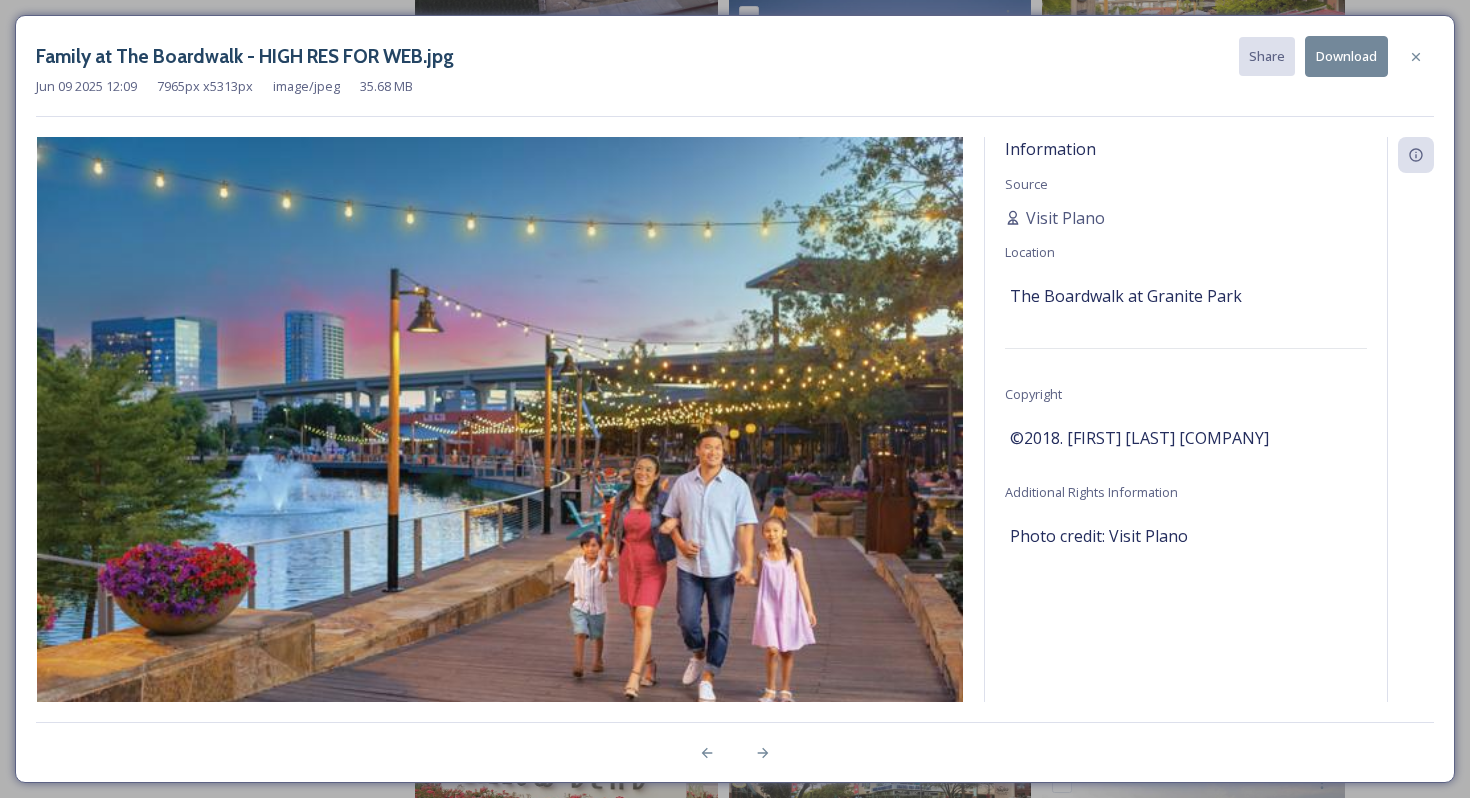 click on "Download" at bounding box center [1346, 56] 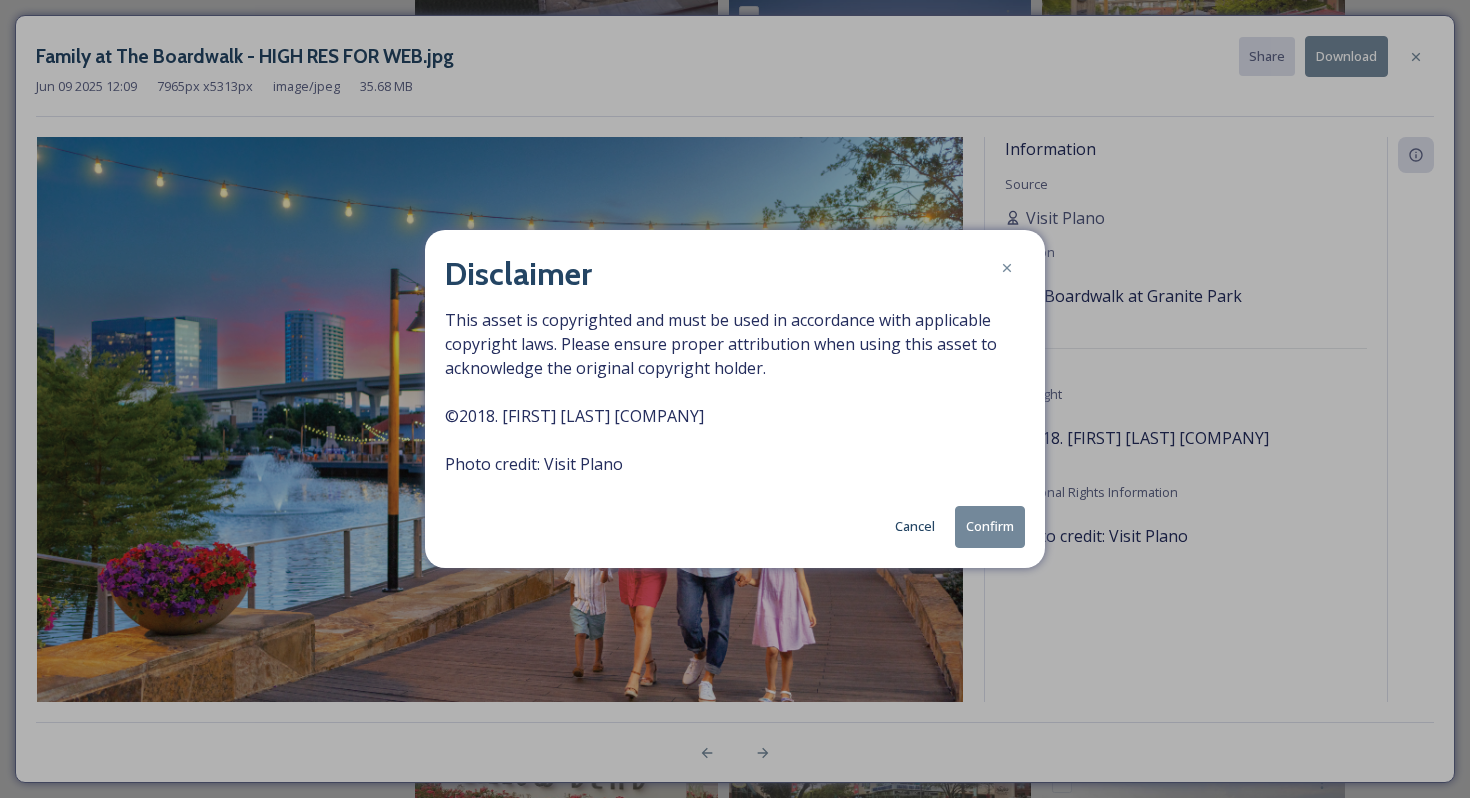 click on "Confirm" at bounding box center (990, 526) 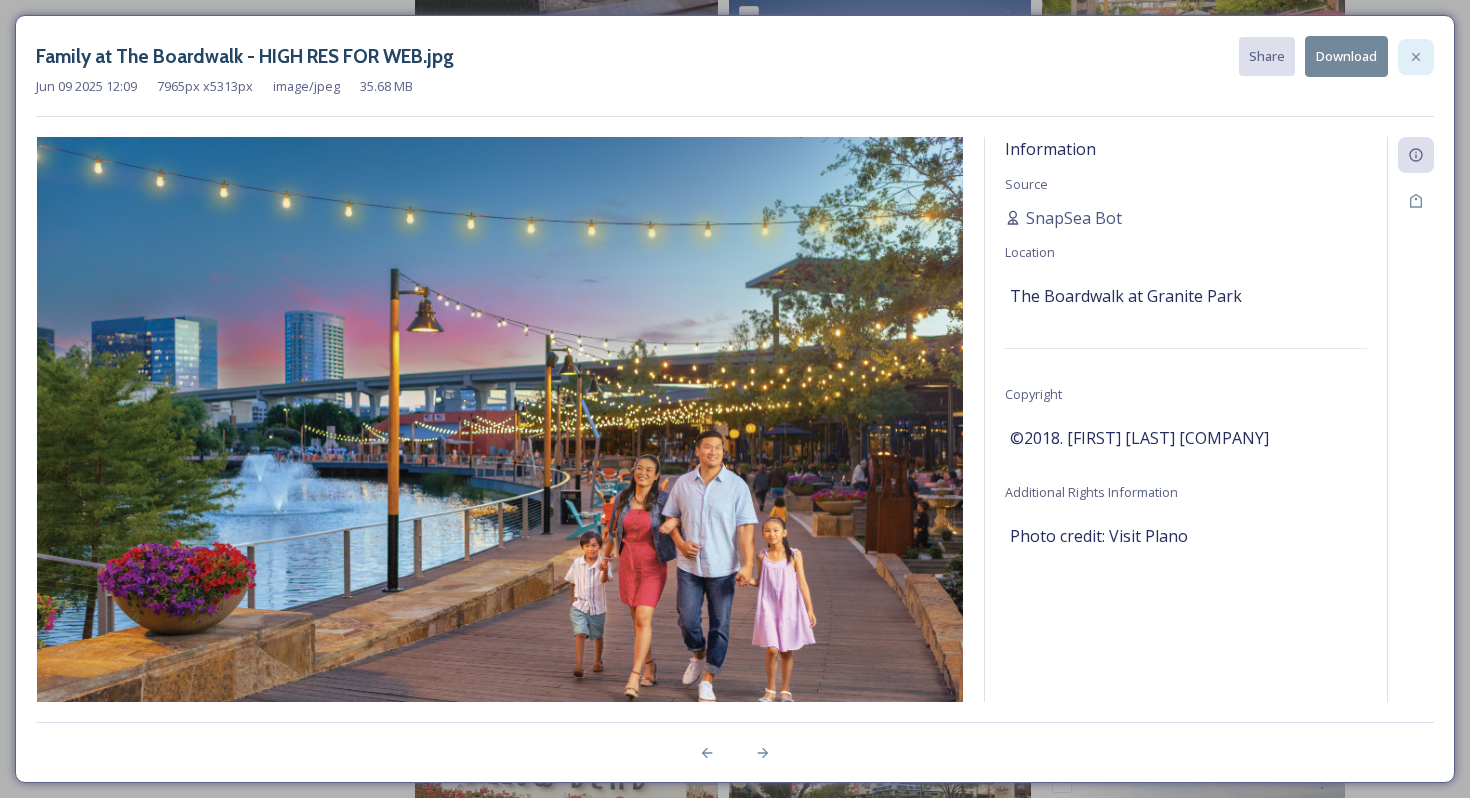 click 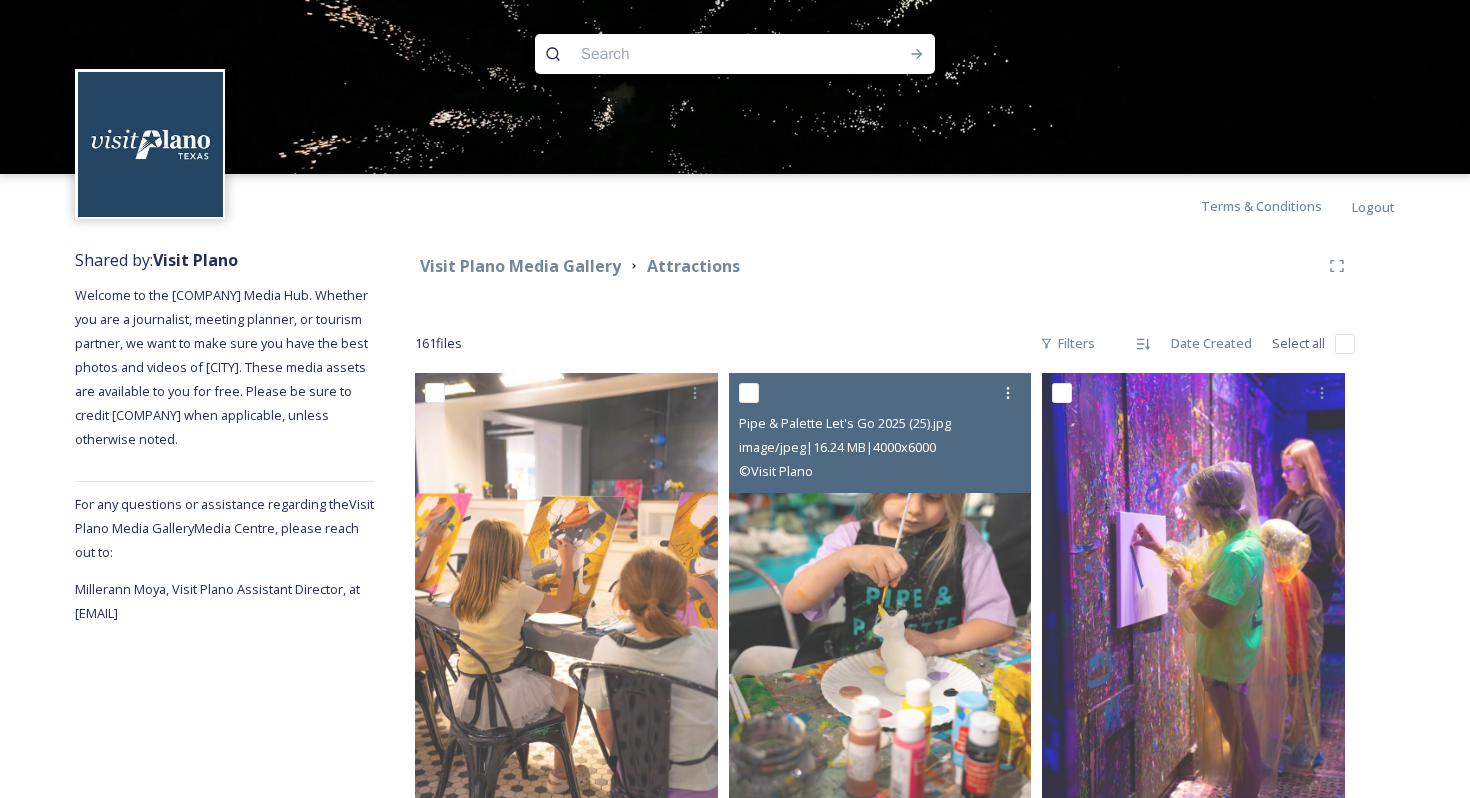 scroll, scrollTop: 0, scrollLeft: 0, axis: both 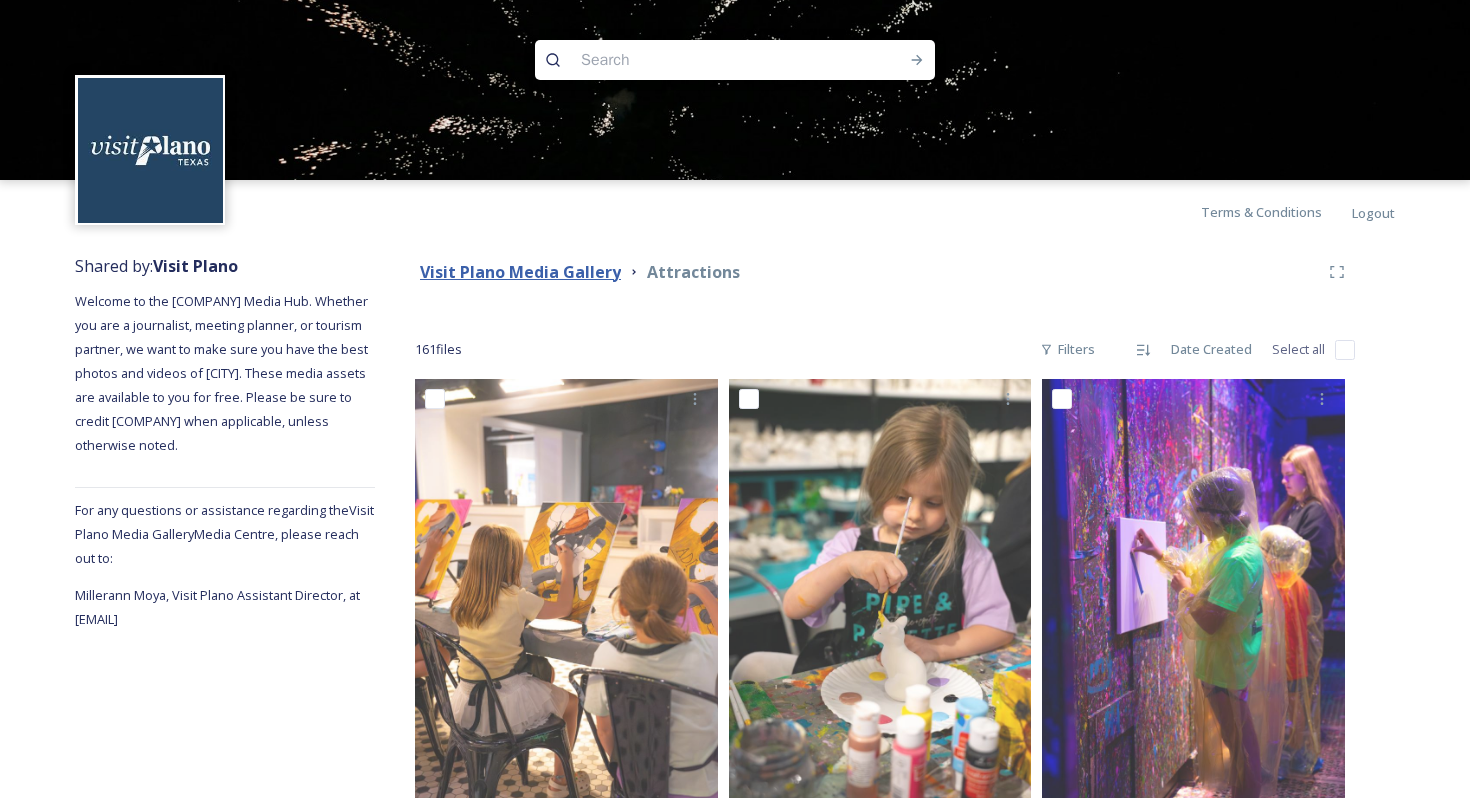 click on "Visit Plano Media Gallery" at bounding box center (520, 272) 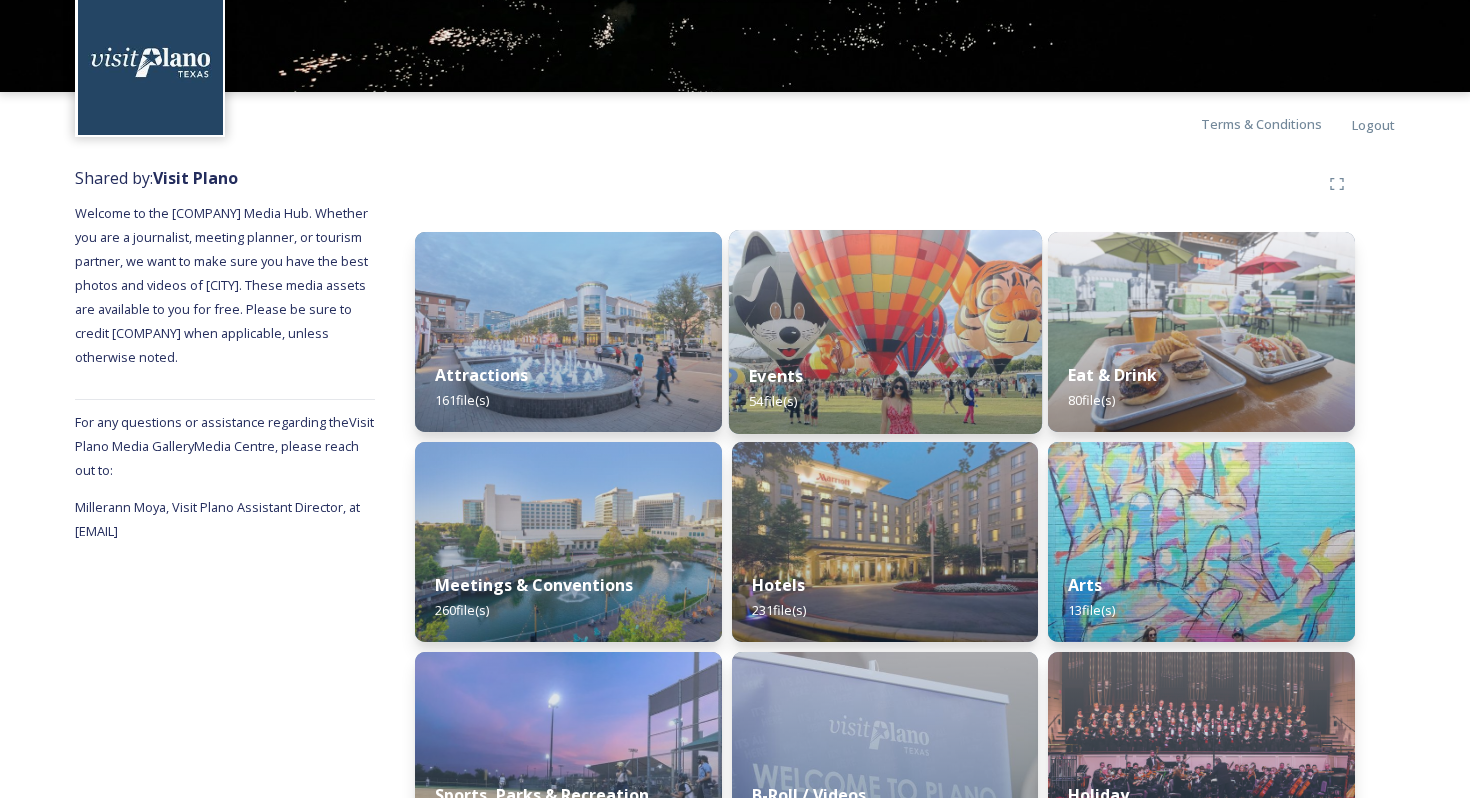 scroll, scrollTop: 162, scrollLeft: 0, axis: vertical 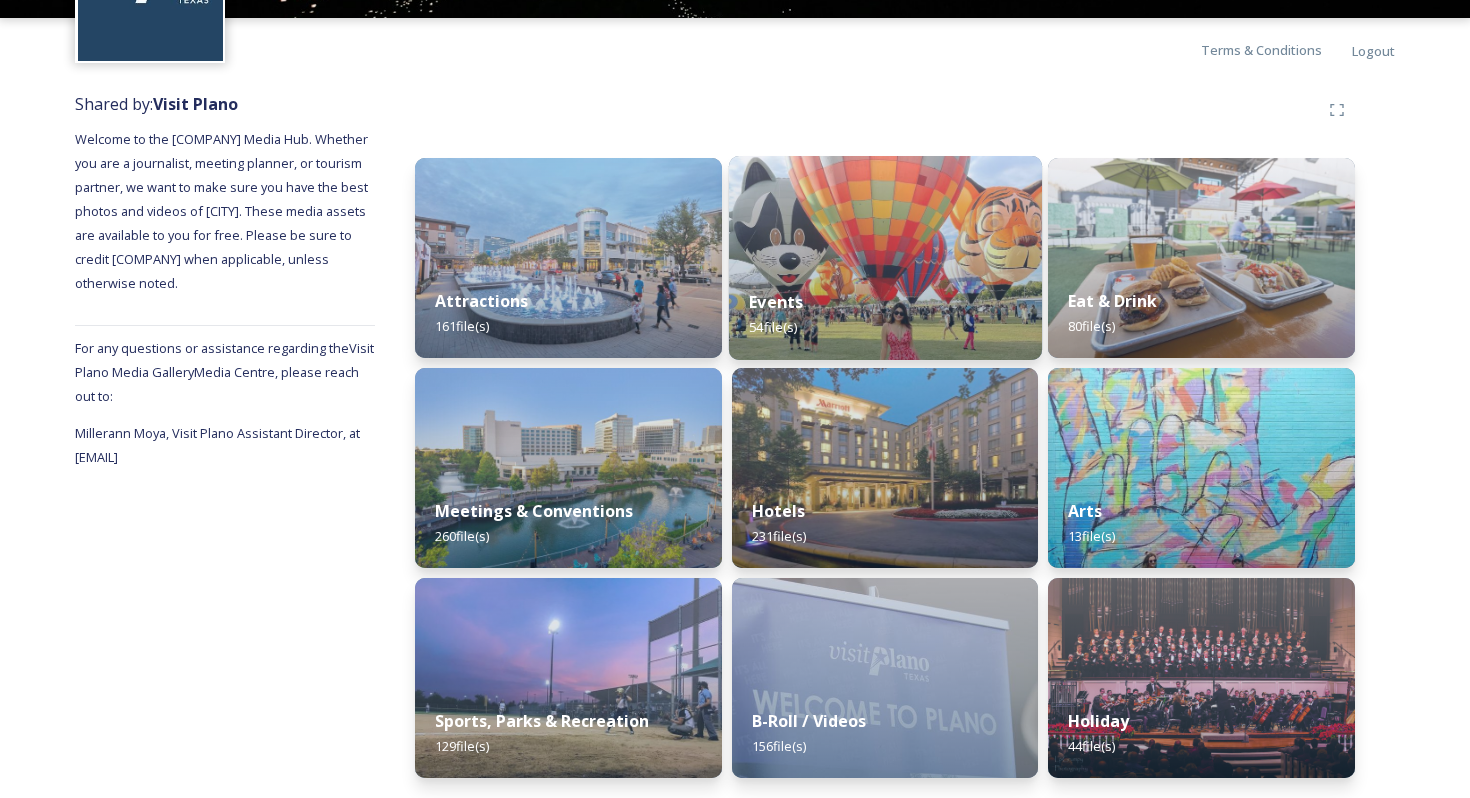 click at bounding box center (885, 258) 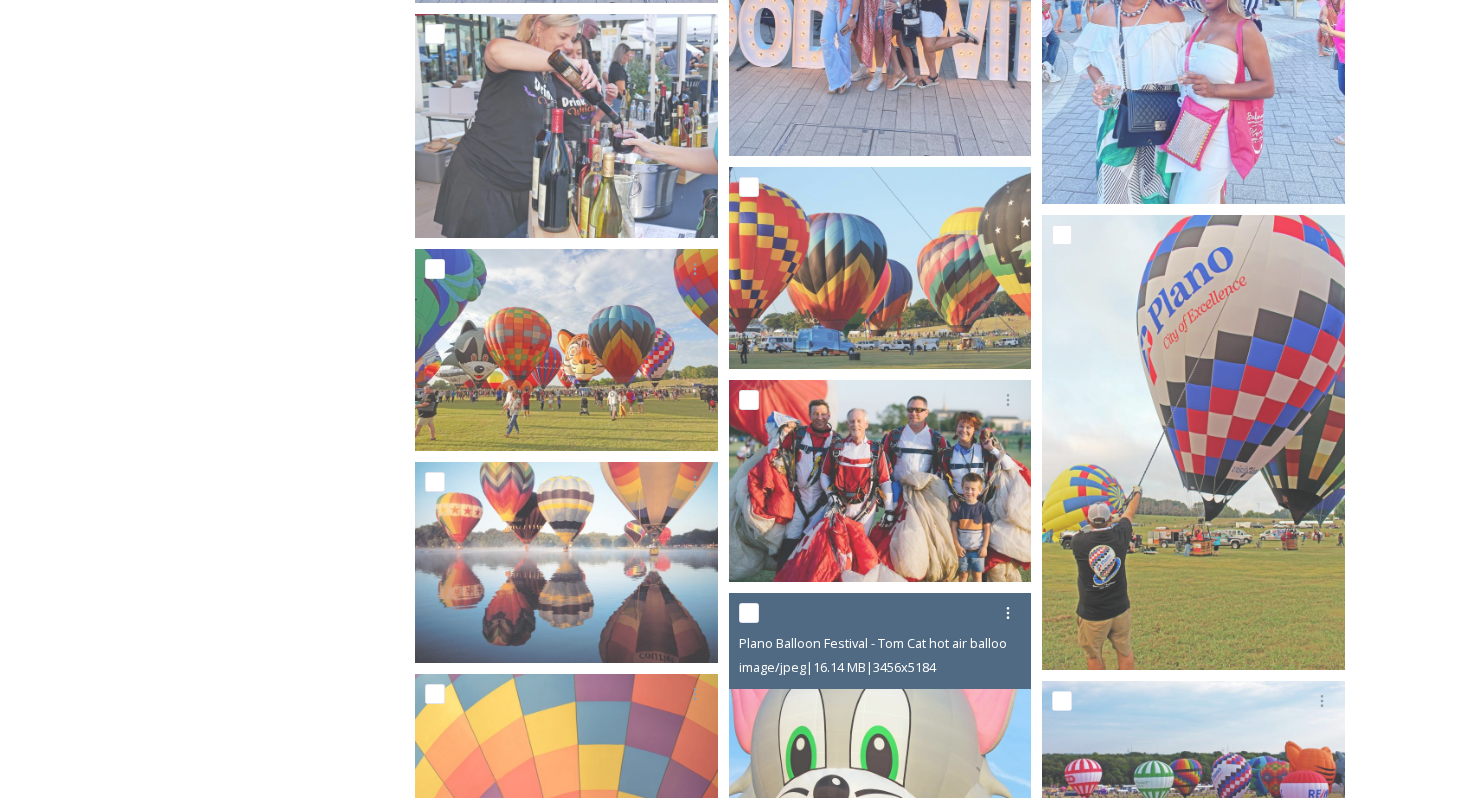 scroll, scrollTop: 2711, scrollLeft: 0, axis: vertical 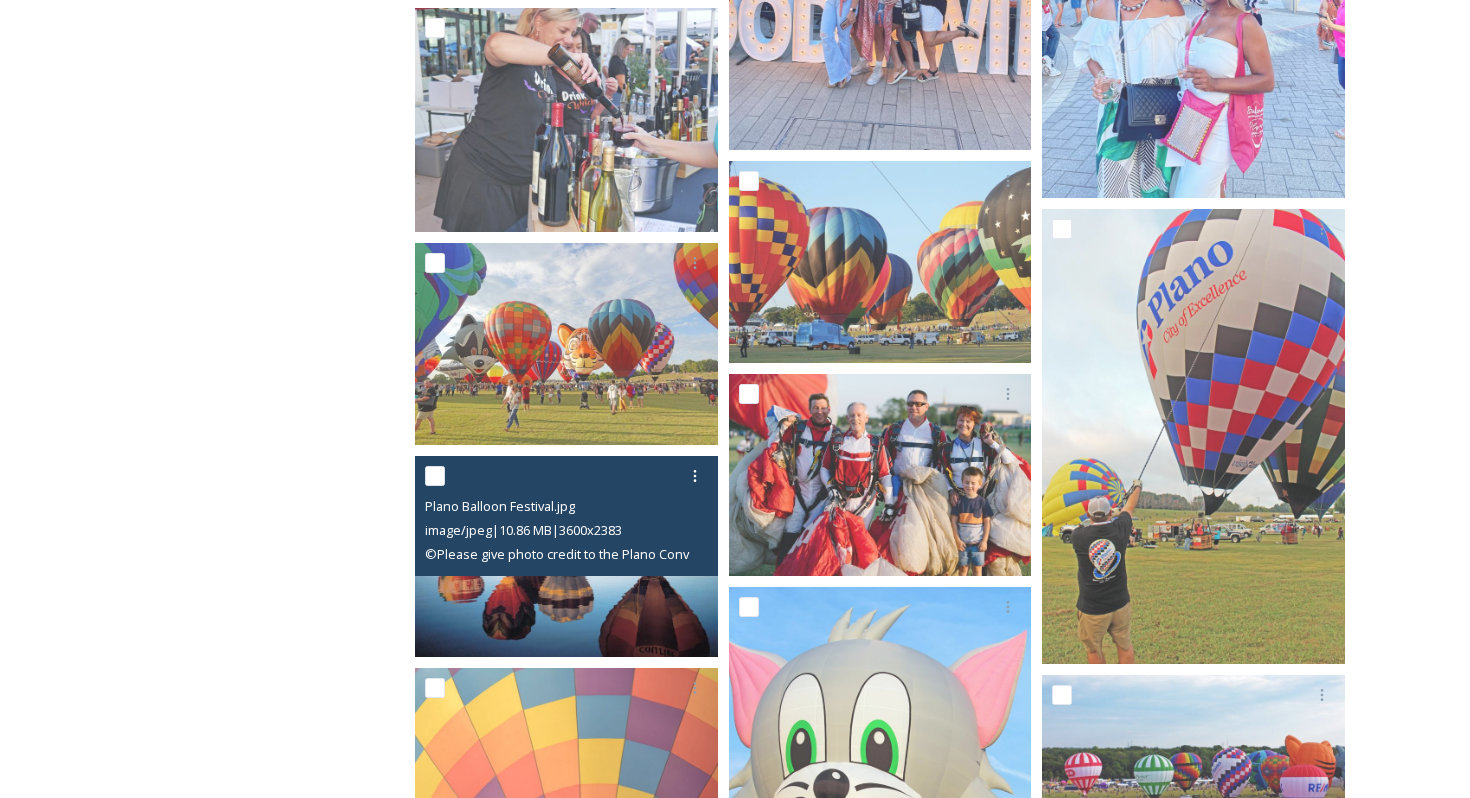 click at bounding box center [566, 556] 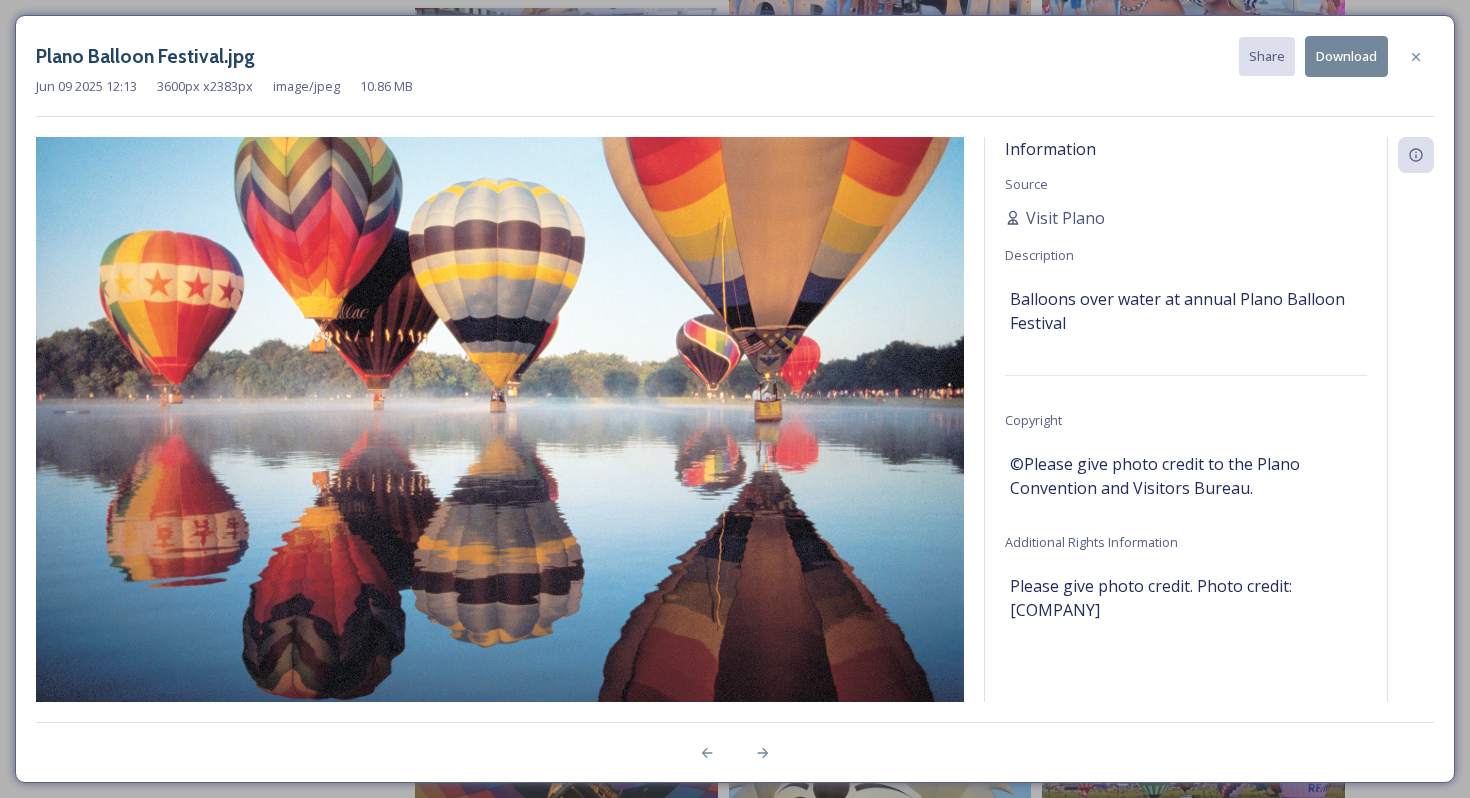 click on "Download" at bounding box center (1346, 56) 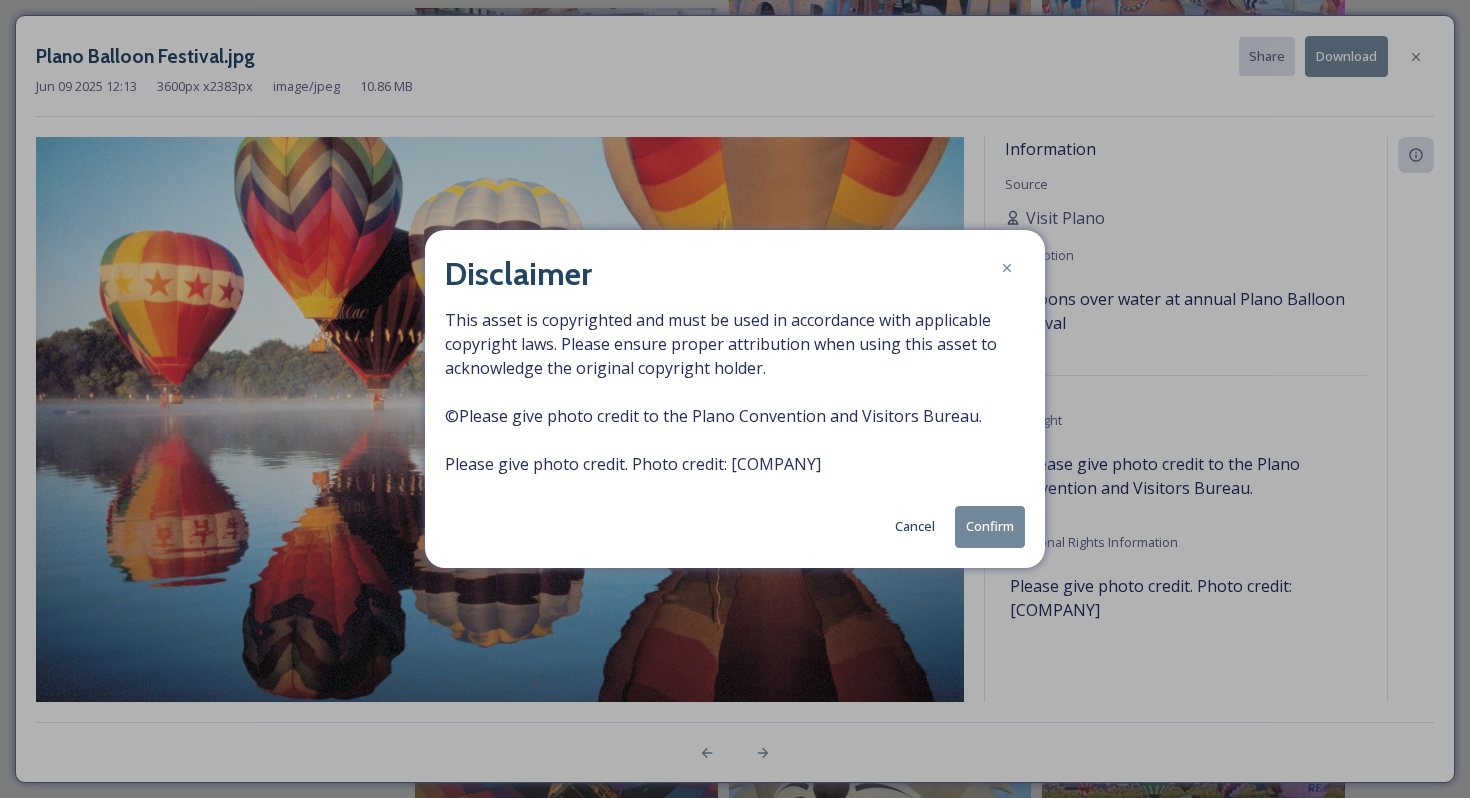 click on "Confirm" at bounding box center [990, 526] 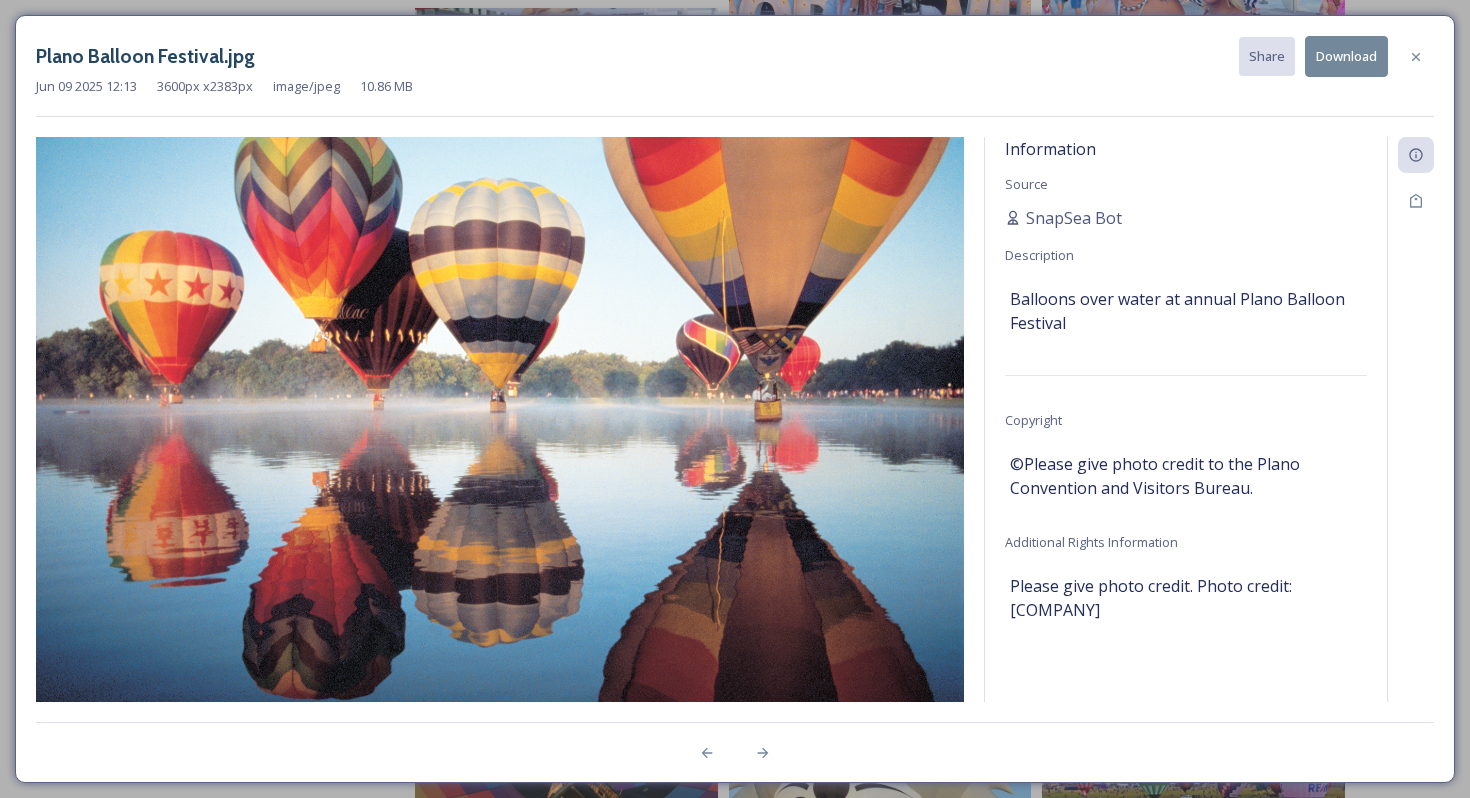 drag, startPoint x: 1143, startPoint y: 608, endPoint x: 1197, endPoint y: 579, distance: 61.294373 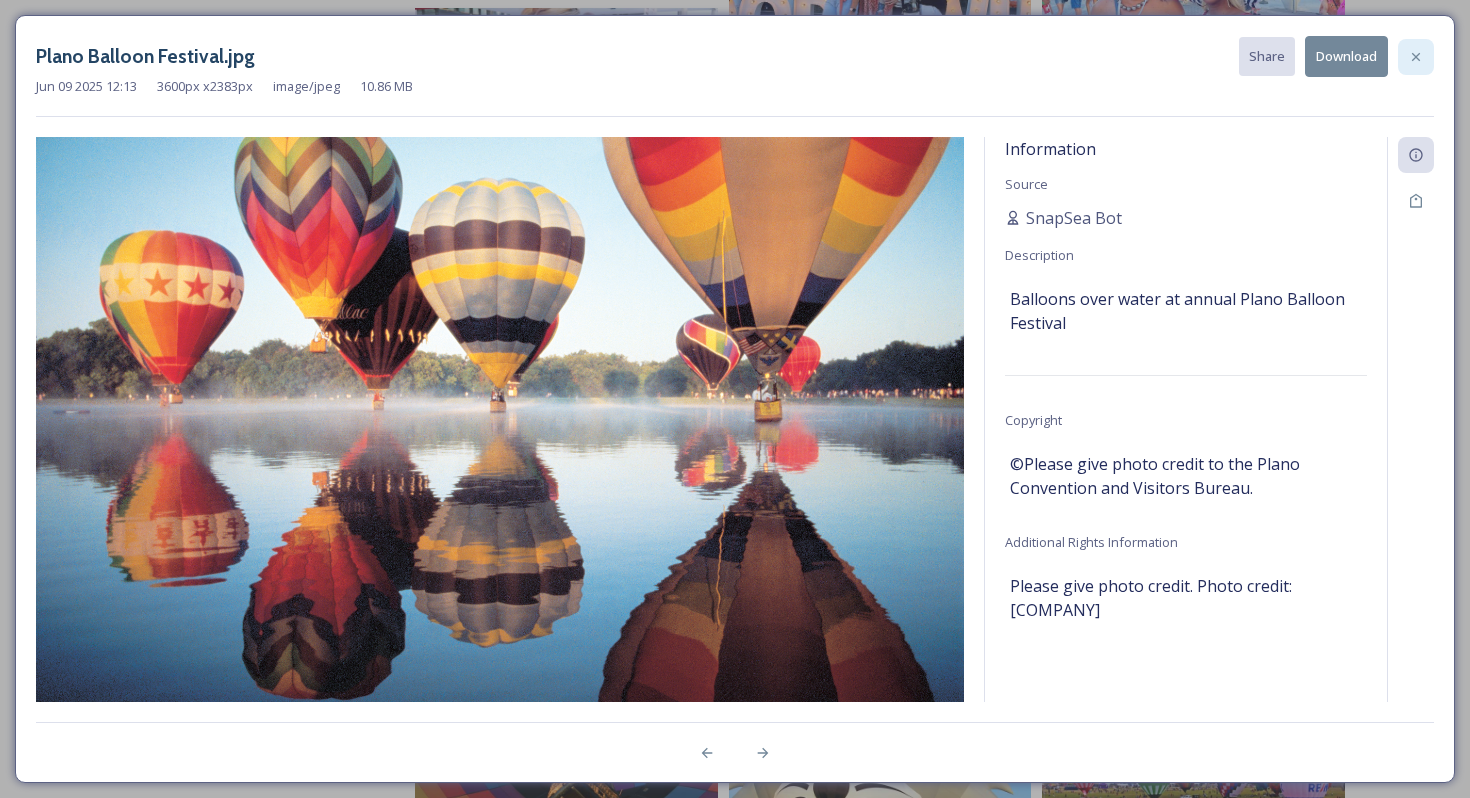 click 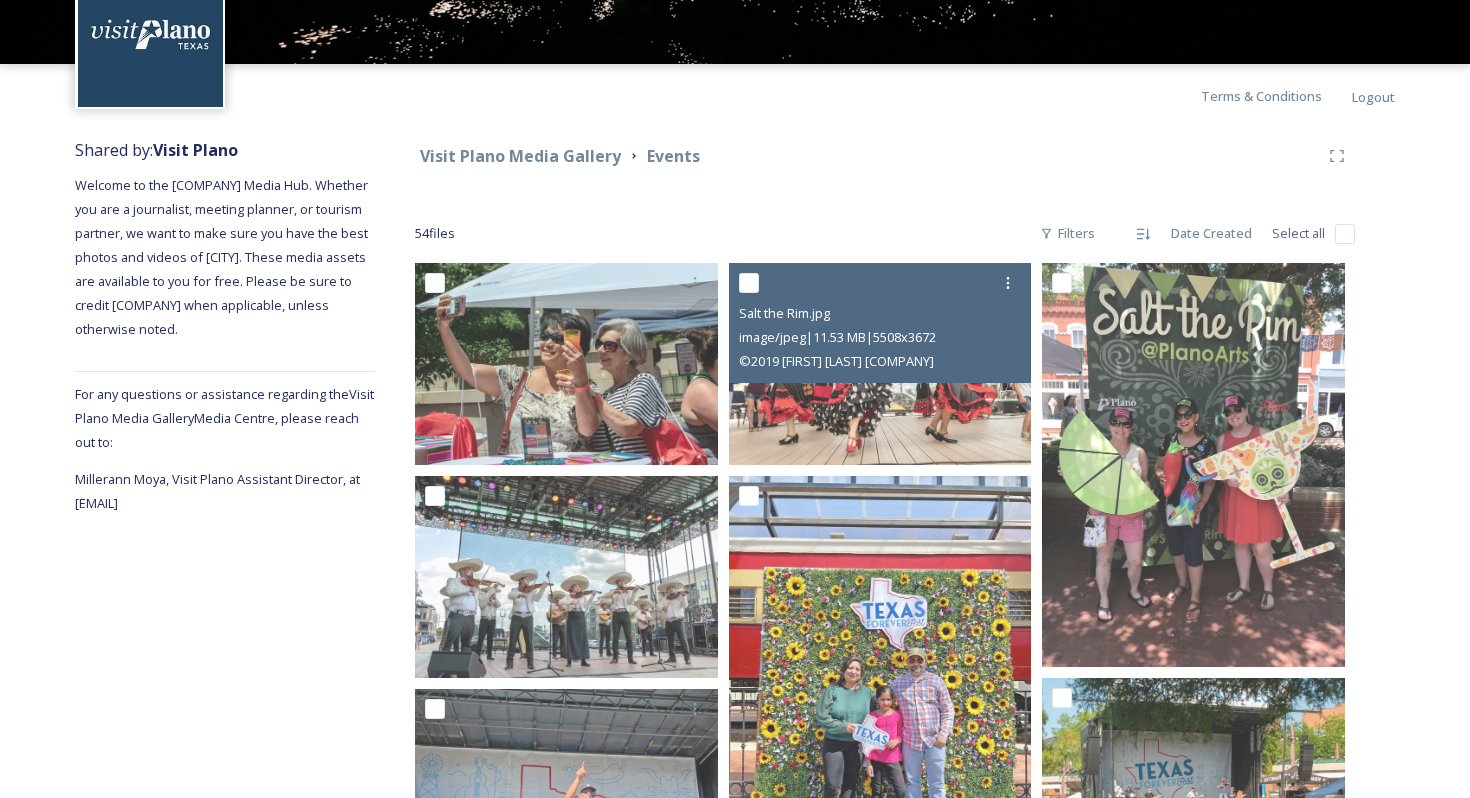scroll, scrollTop: 0, scrollLeft: 0, axis: both 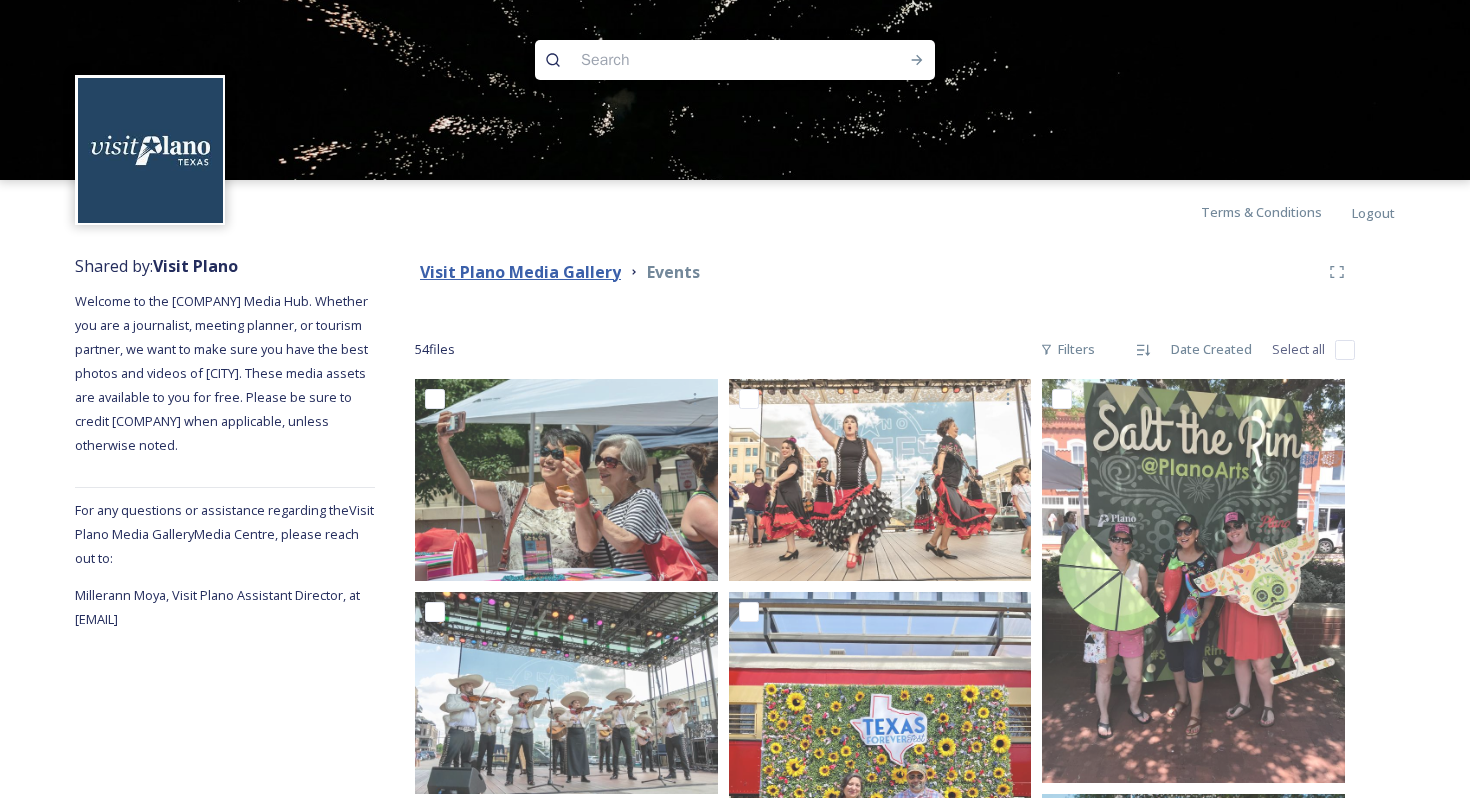 click on "Visit Plano Media Gallery" at bounding box center [520, 272] 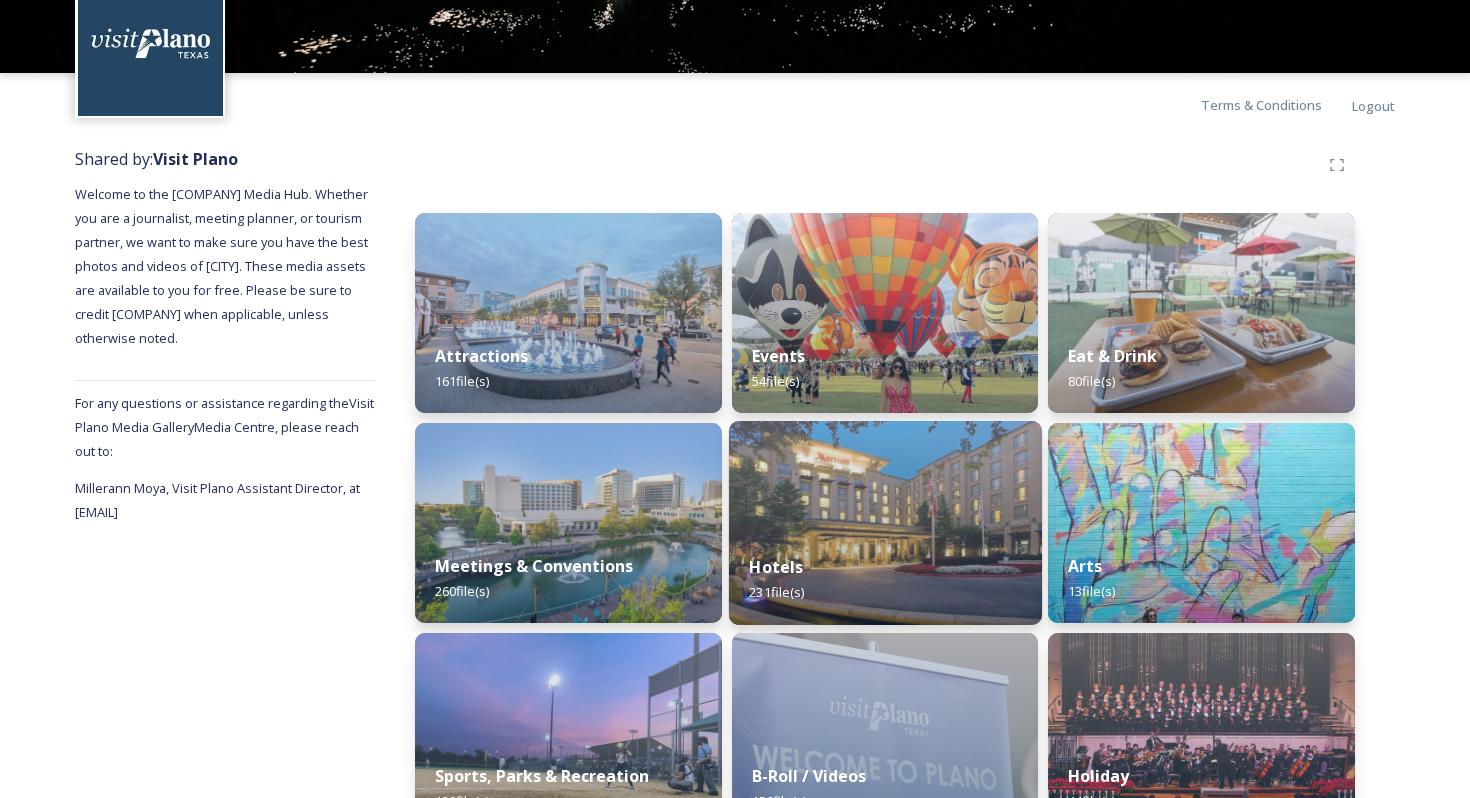 scroll, scrollTop: 162, scrollLeft: 0, axis: vertical 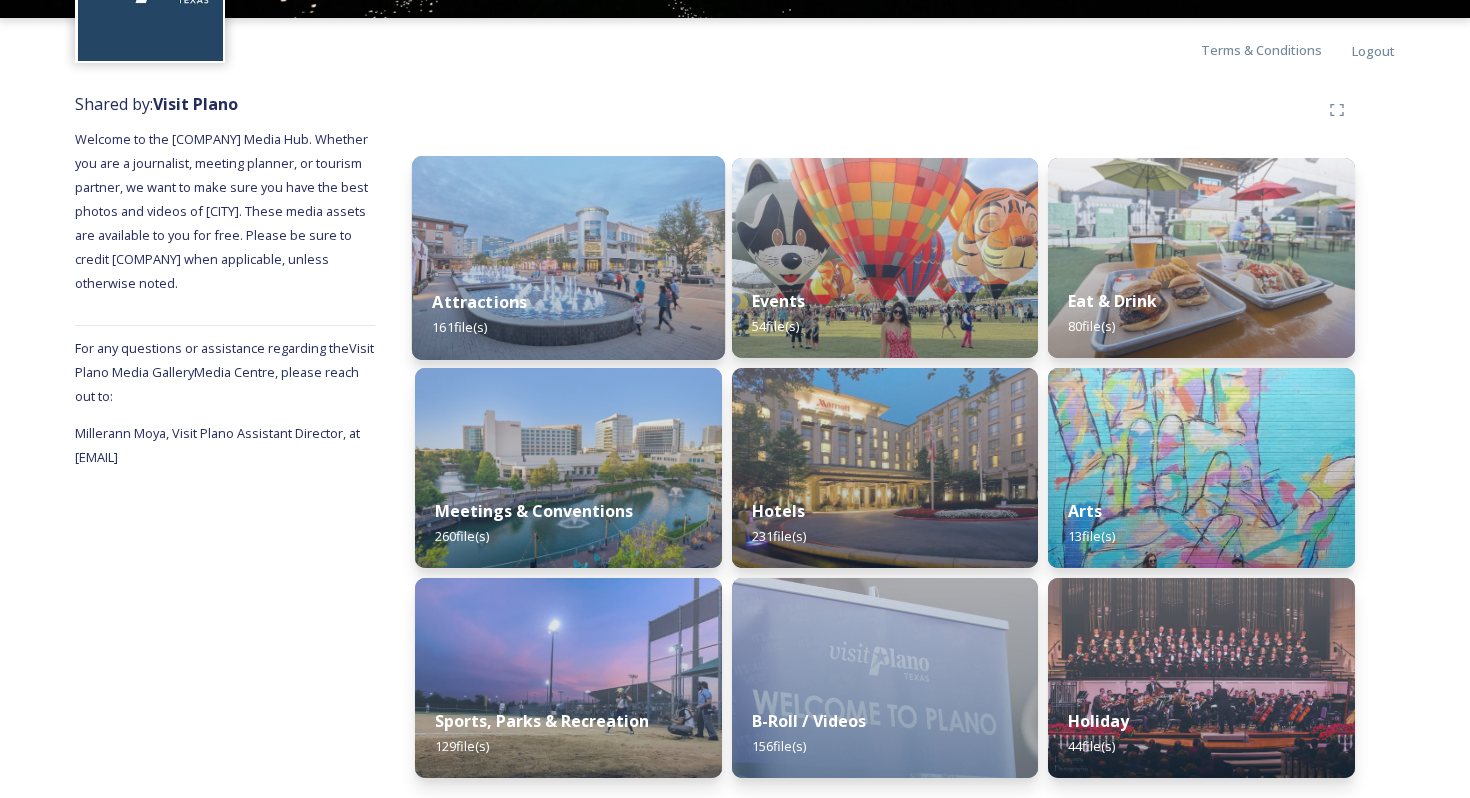 click on "Attractions 161  file(s)" at bounding box center [568, 314] 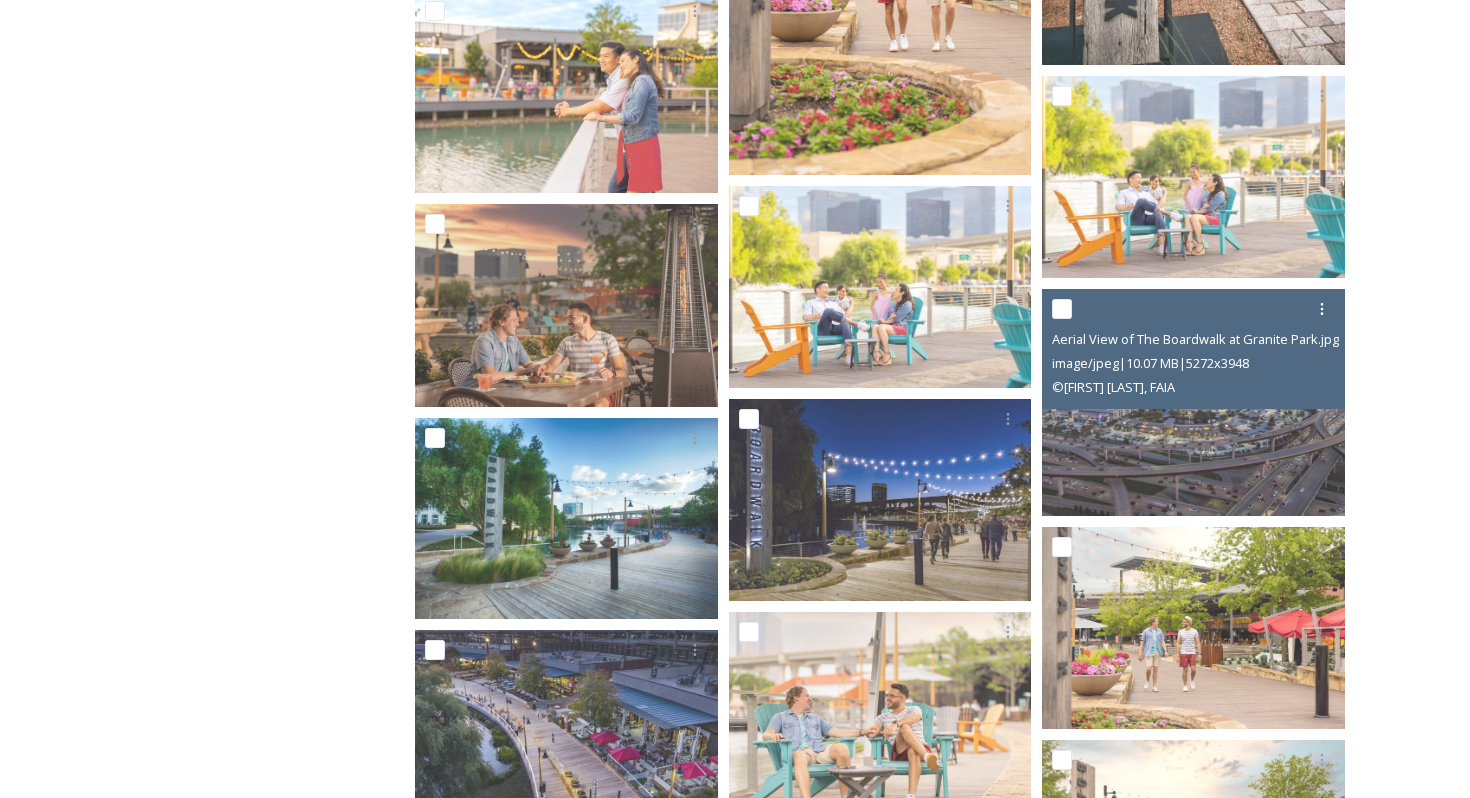 scroll, scrollTop: 5599, scrollLeft: 0, axis: vertical 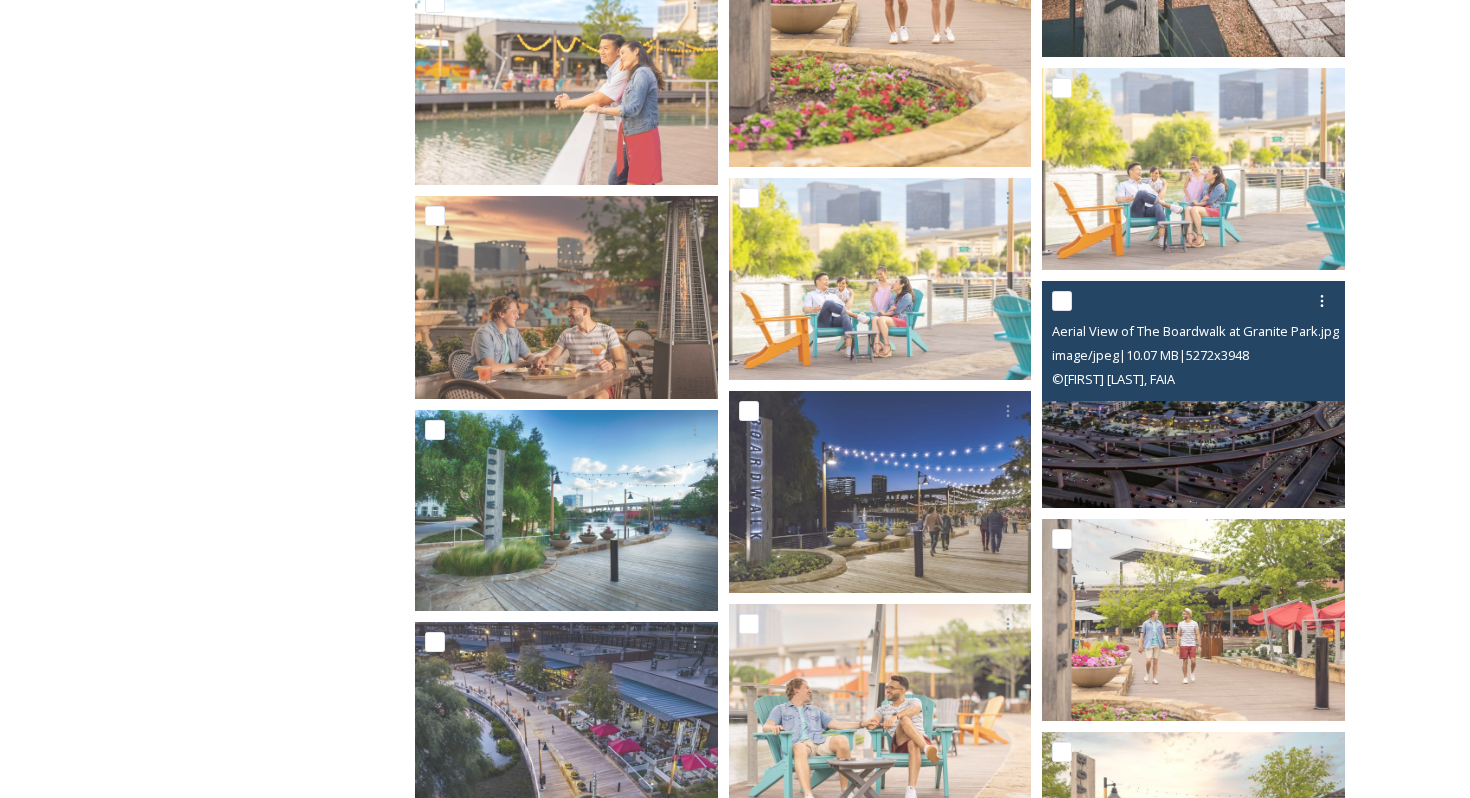 click at bounding box center (1193, 394) 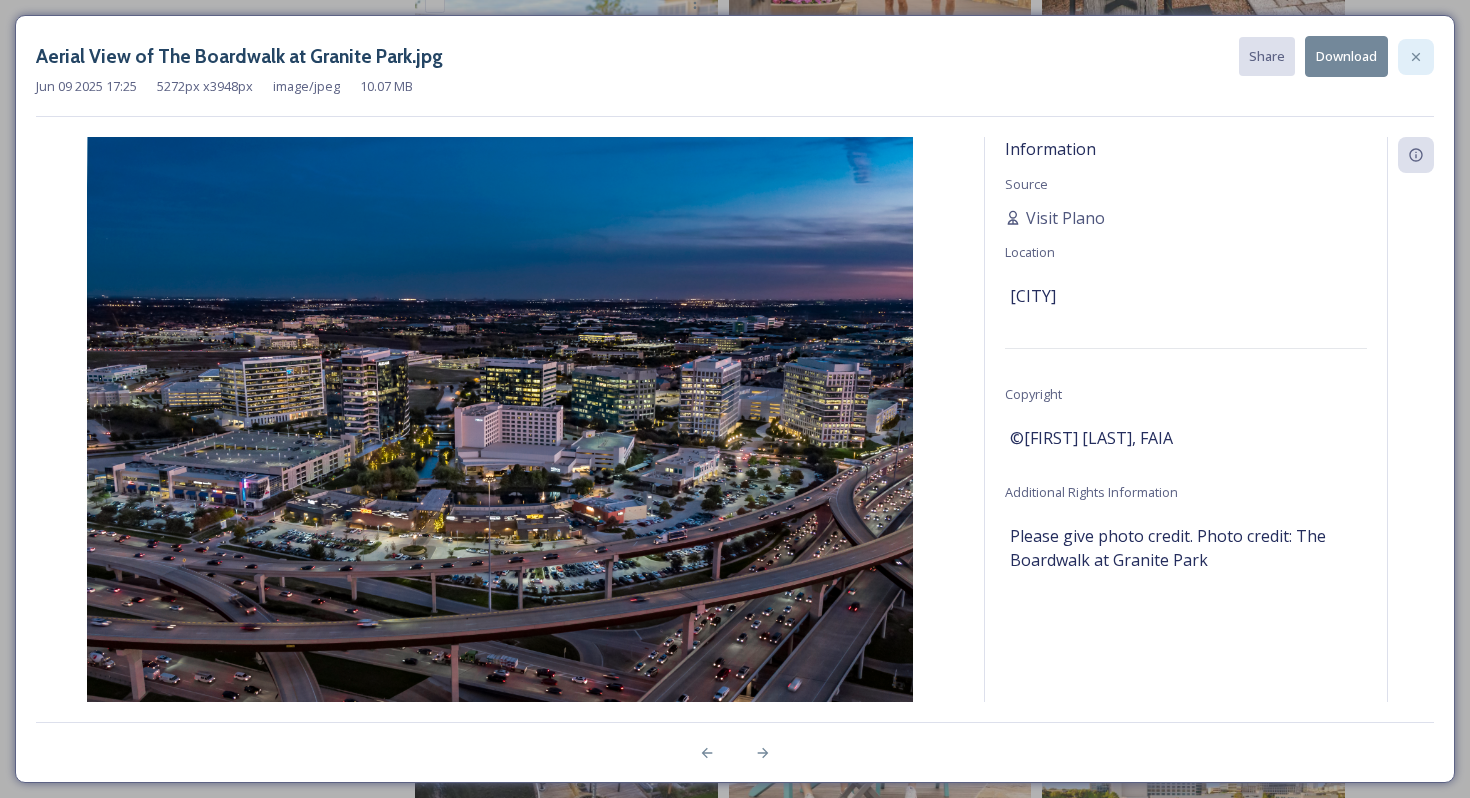 click 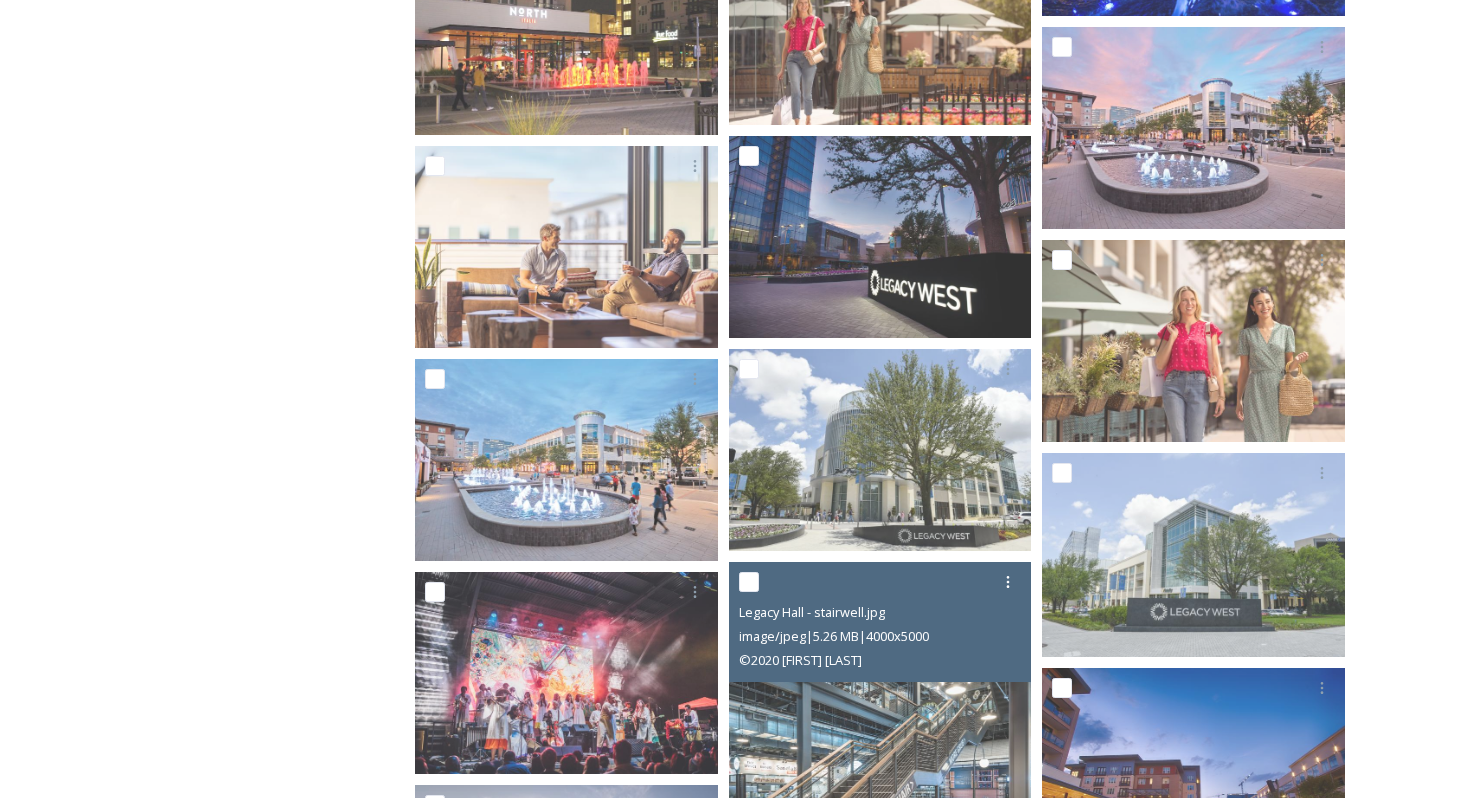 scroll, scrollTop: 7970, scrollLeft: 0, axis: vertical 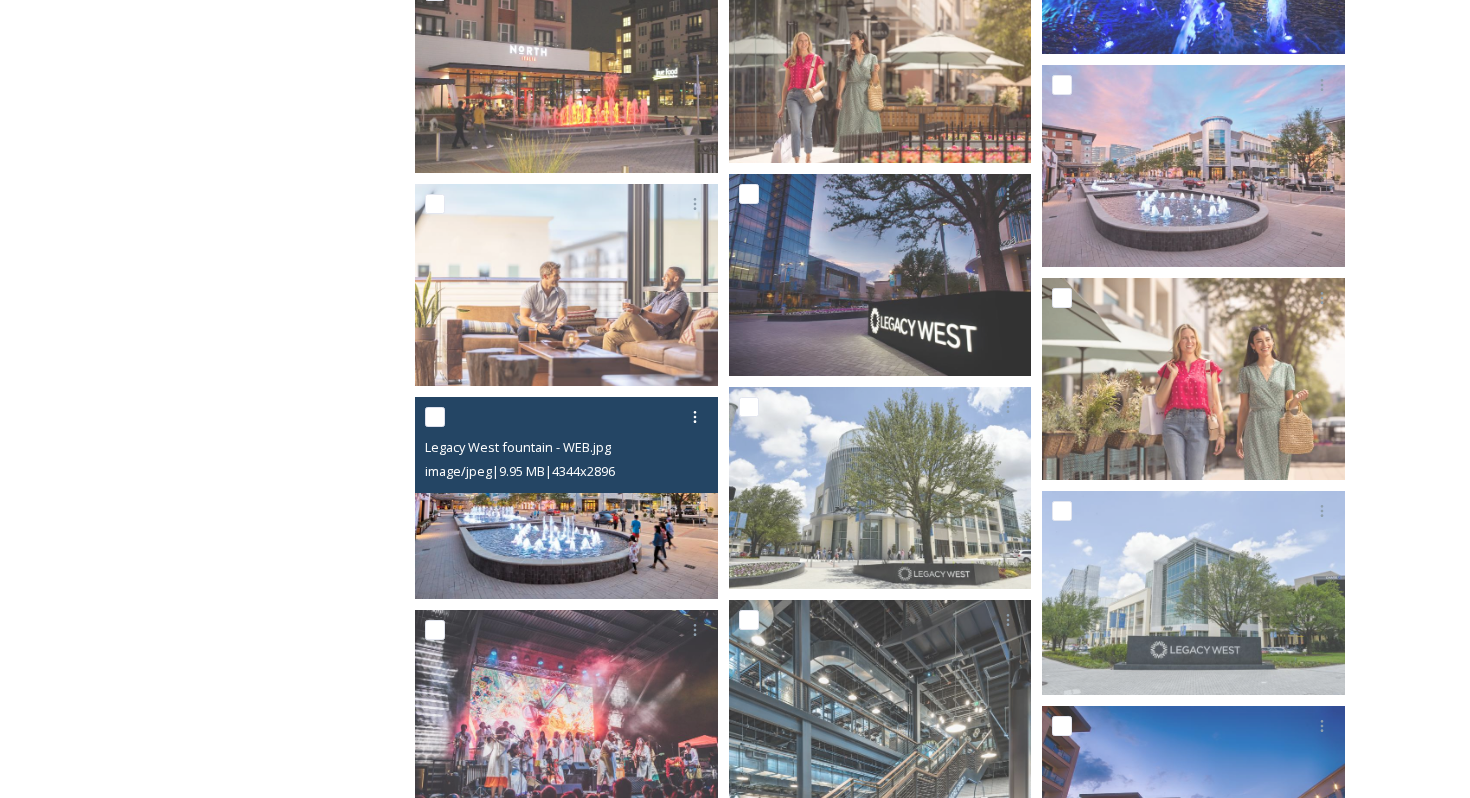 click at bounding box center (566, 498) 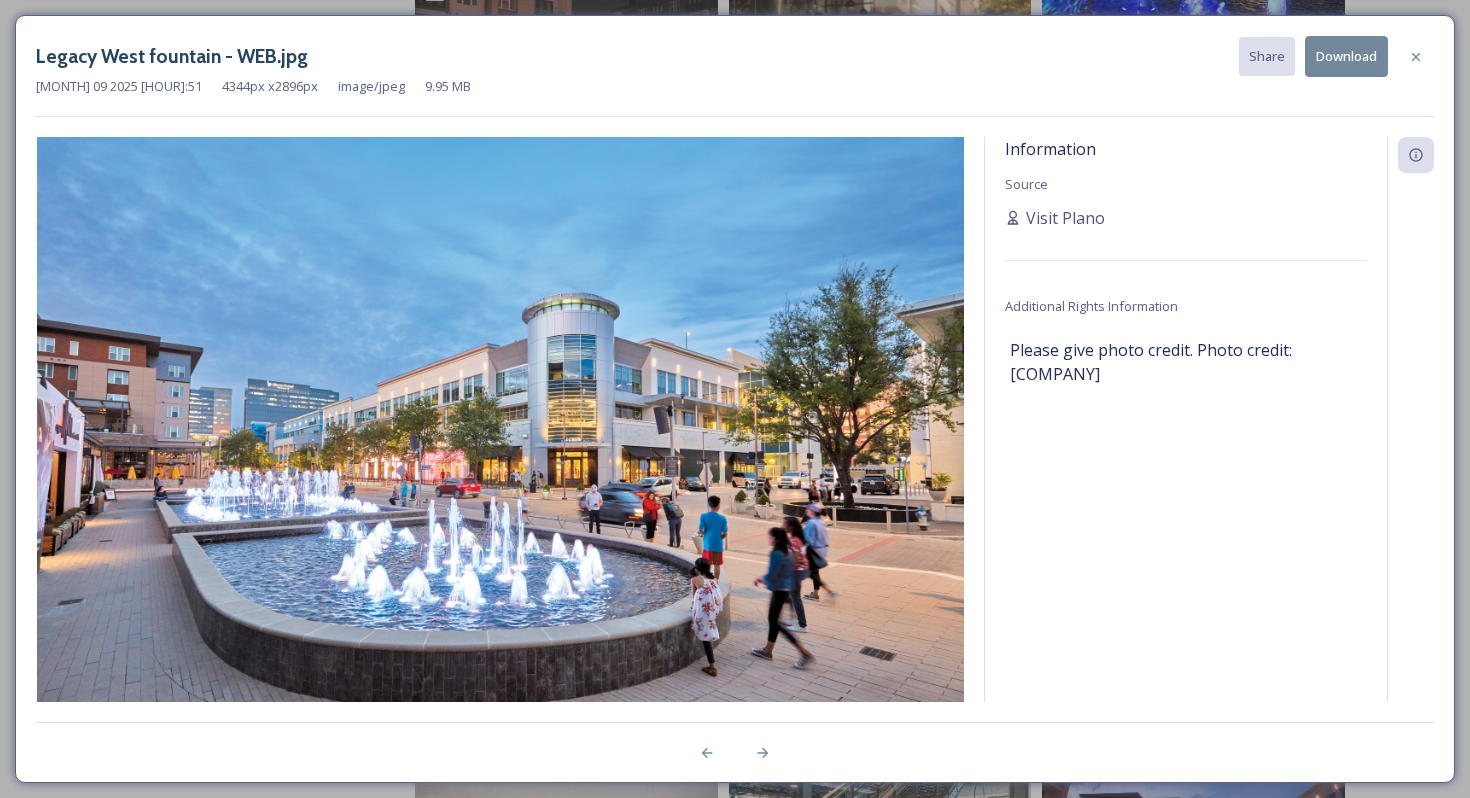 click on "Download" at bounding box center (1346, 56) 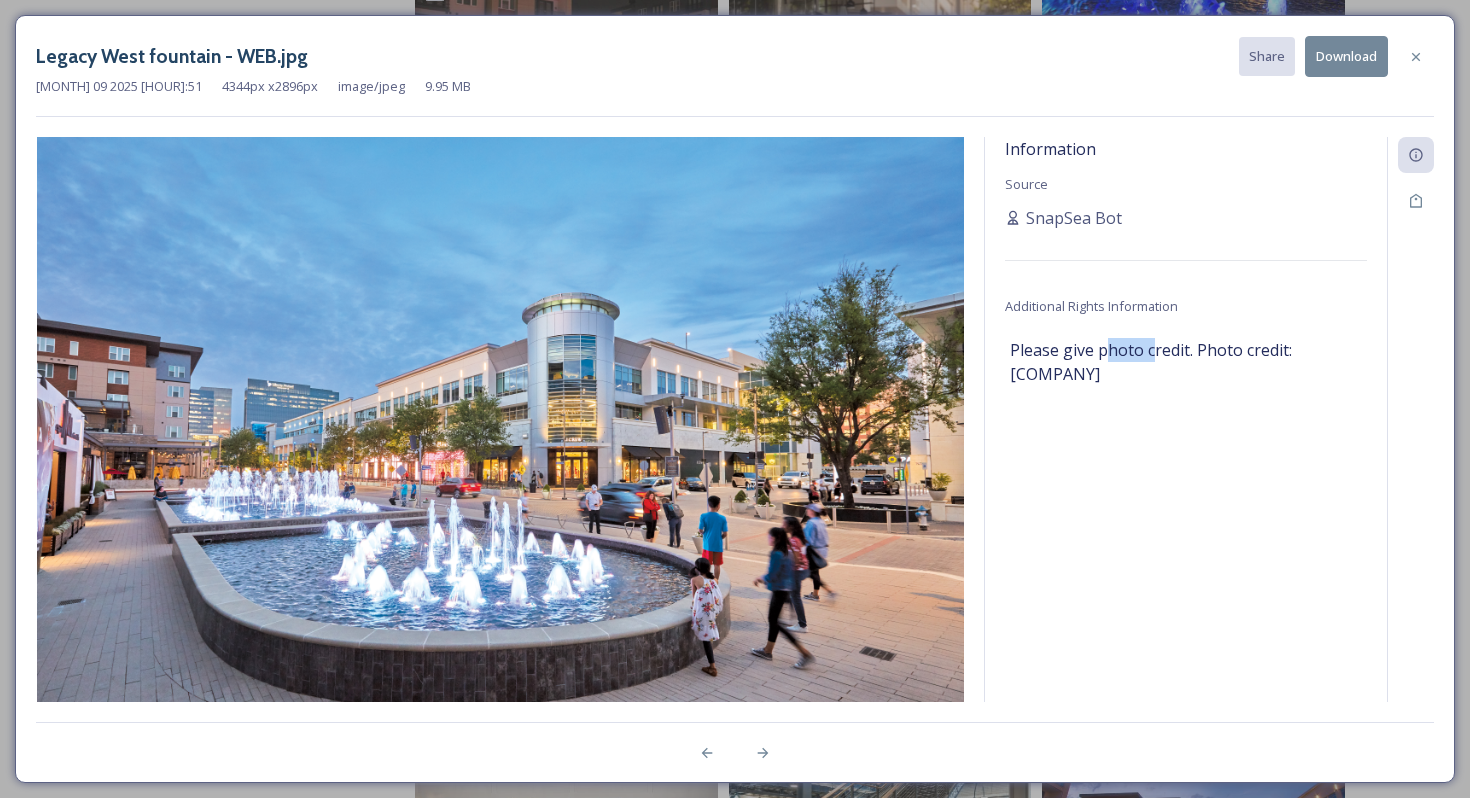drag, startPoint x: 1151, startPoint y: 355, endPoint x: 1108, endPoint y: 358, distance: 43.104523 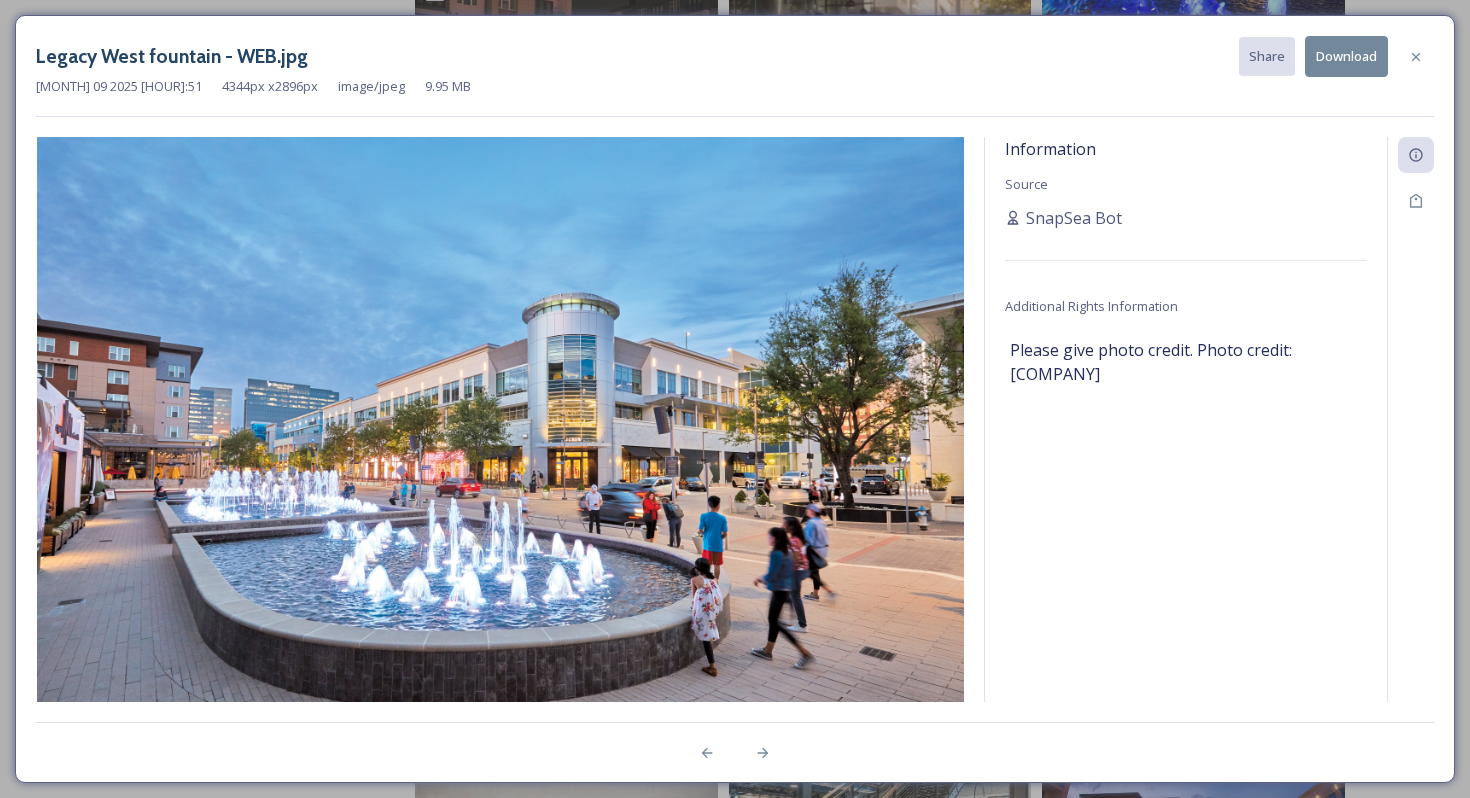 click on "Please give photo credit.
Photo credit: [COMPANY]" at bounding box center [1186, 362] 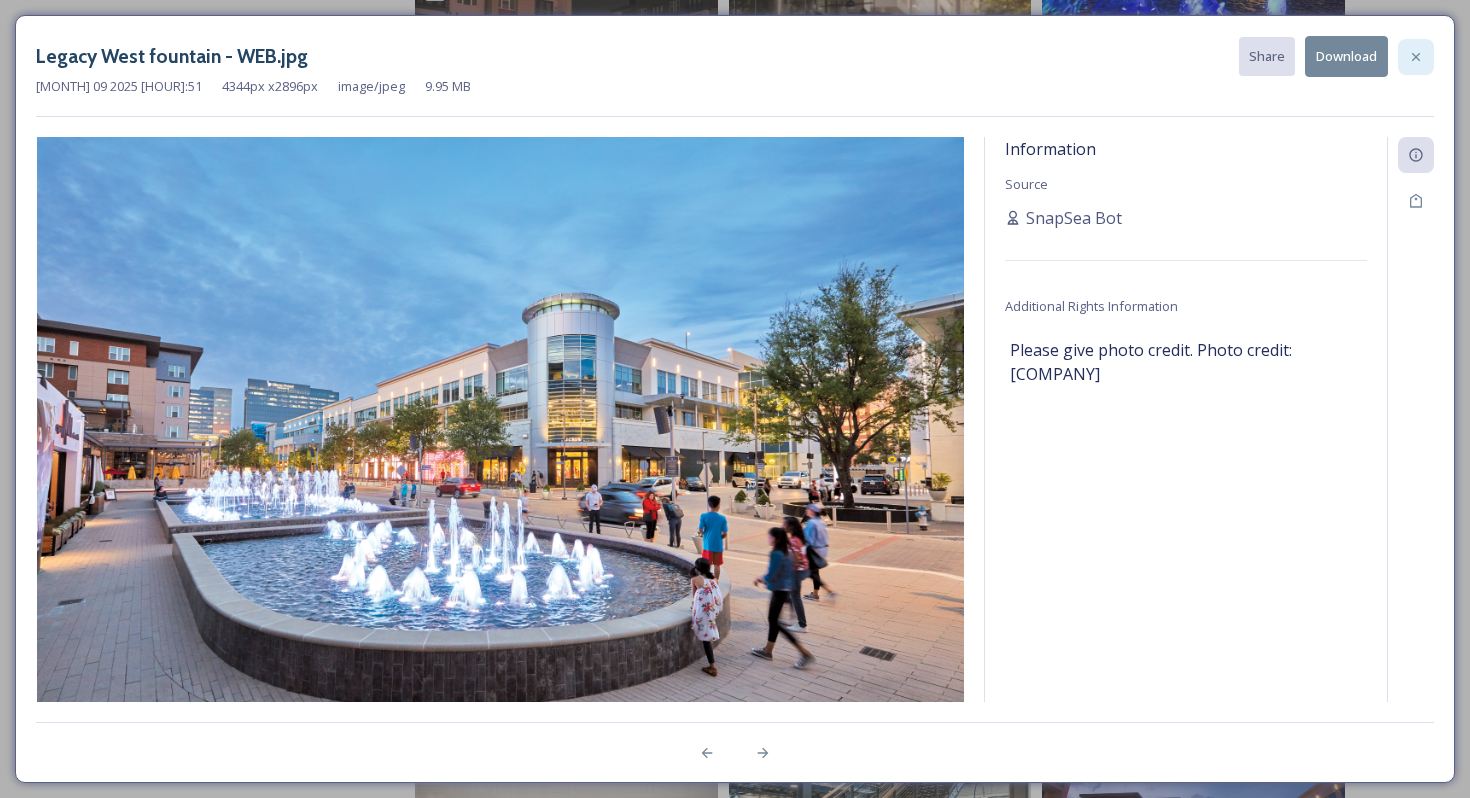 click 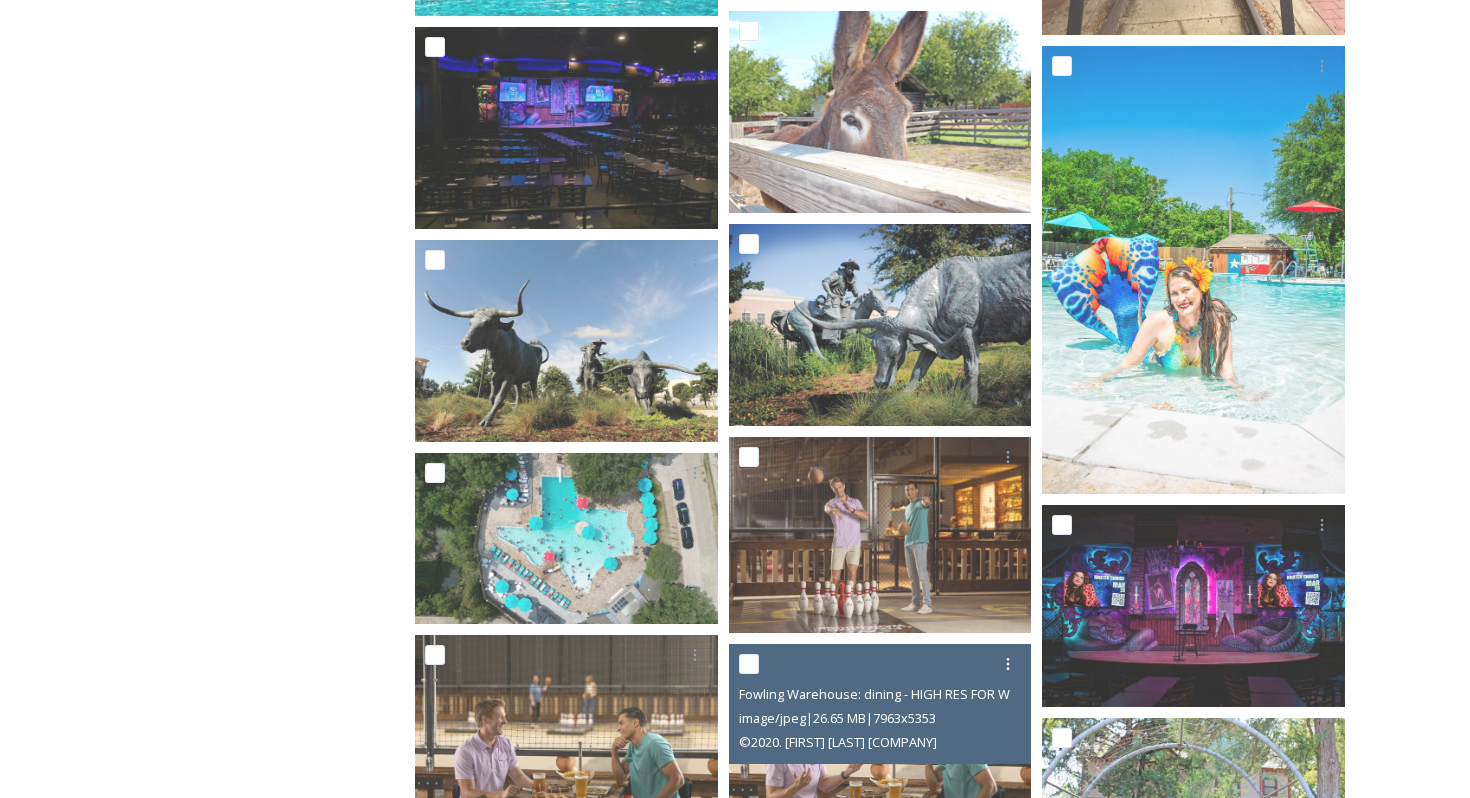 scroll, scrollTop: 2698, scrollLeft: 0, axis: vertical 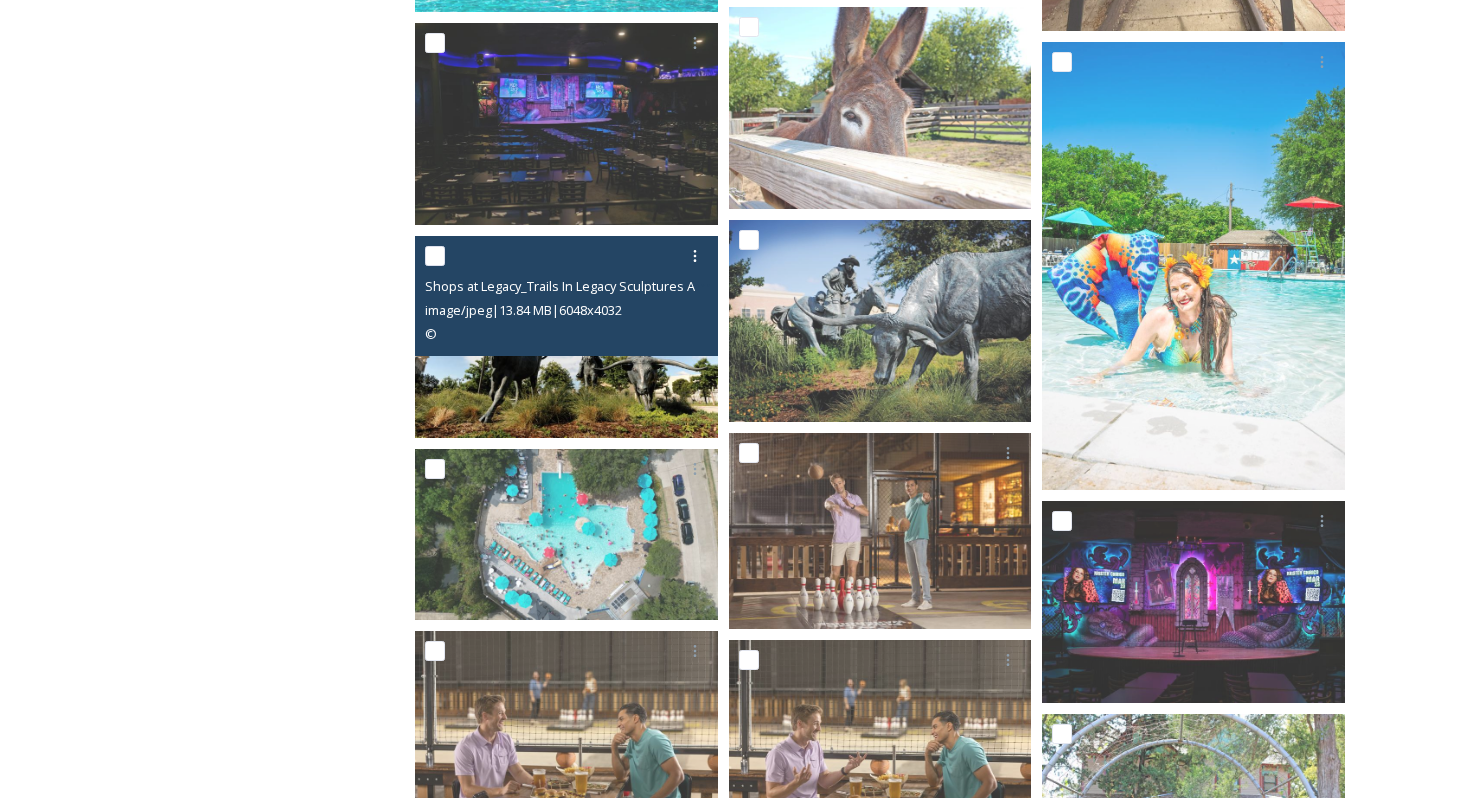 click at bounding box center [566, 337] 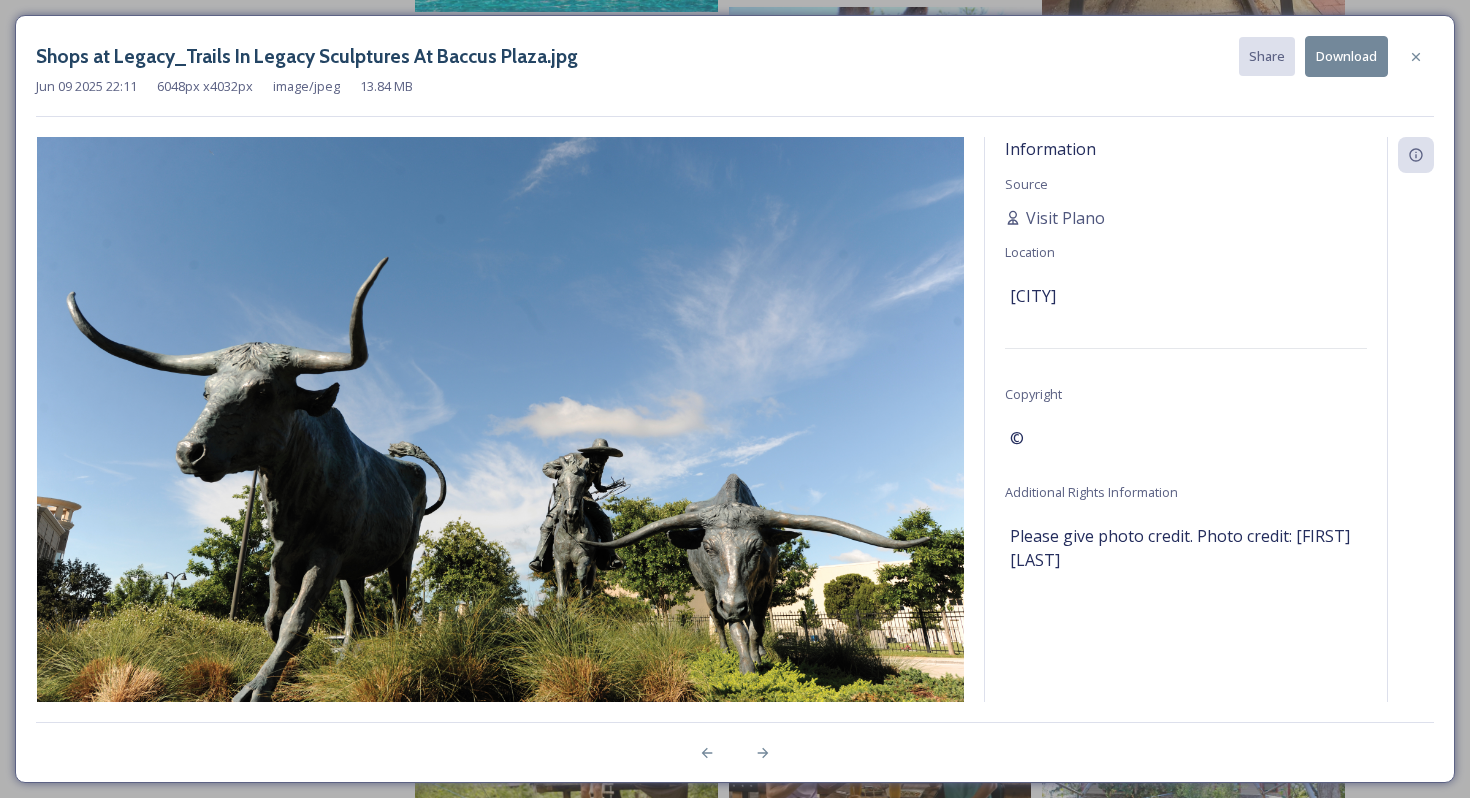 click on "Download" at bounding box center [1346, 56] 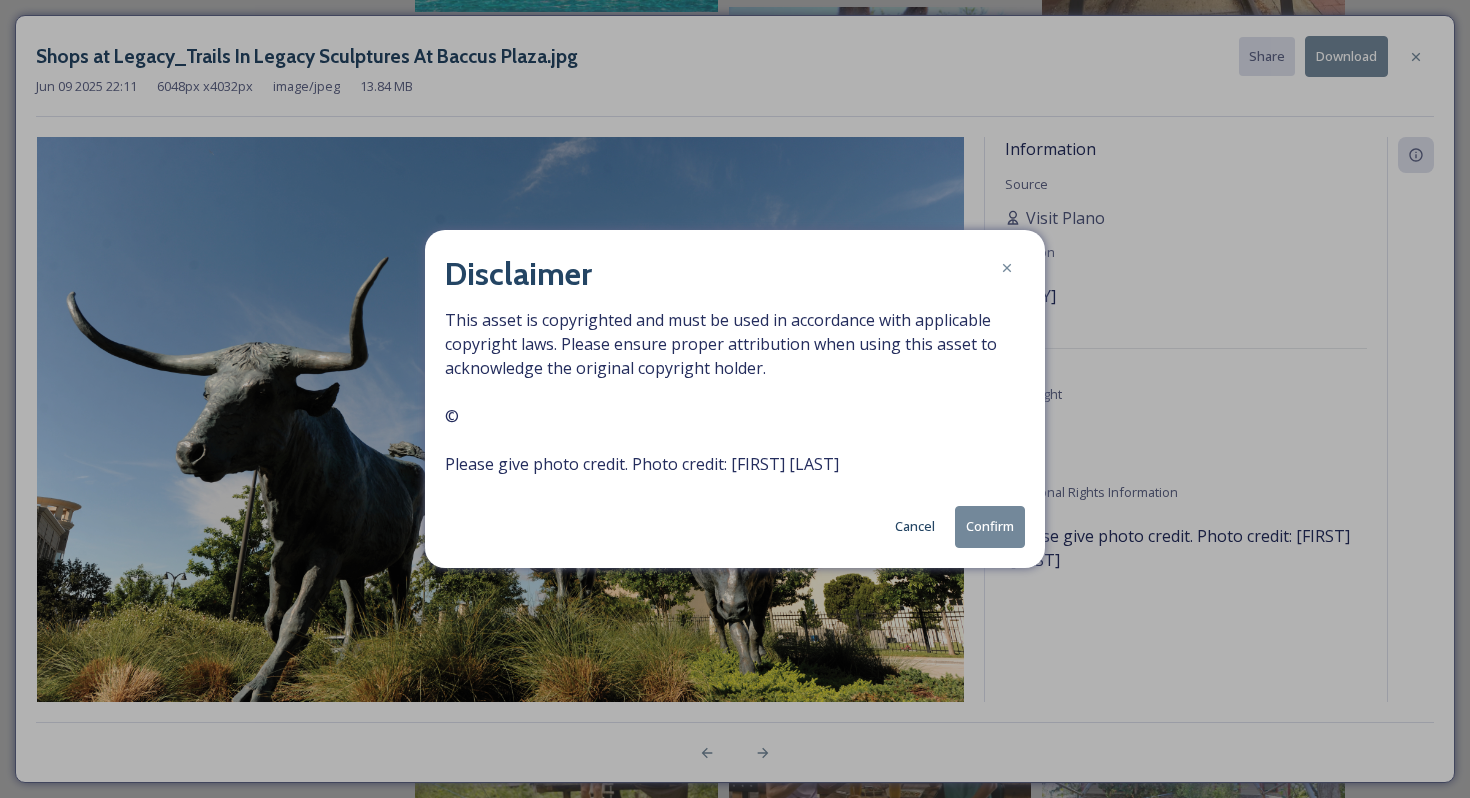 click on "Confirm" at bounding box center (990, 526) 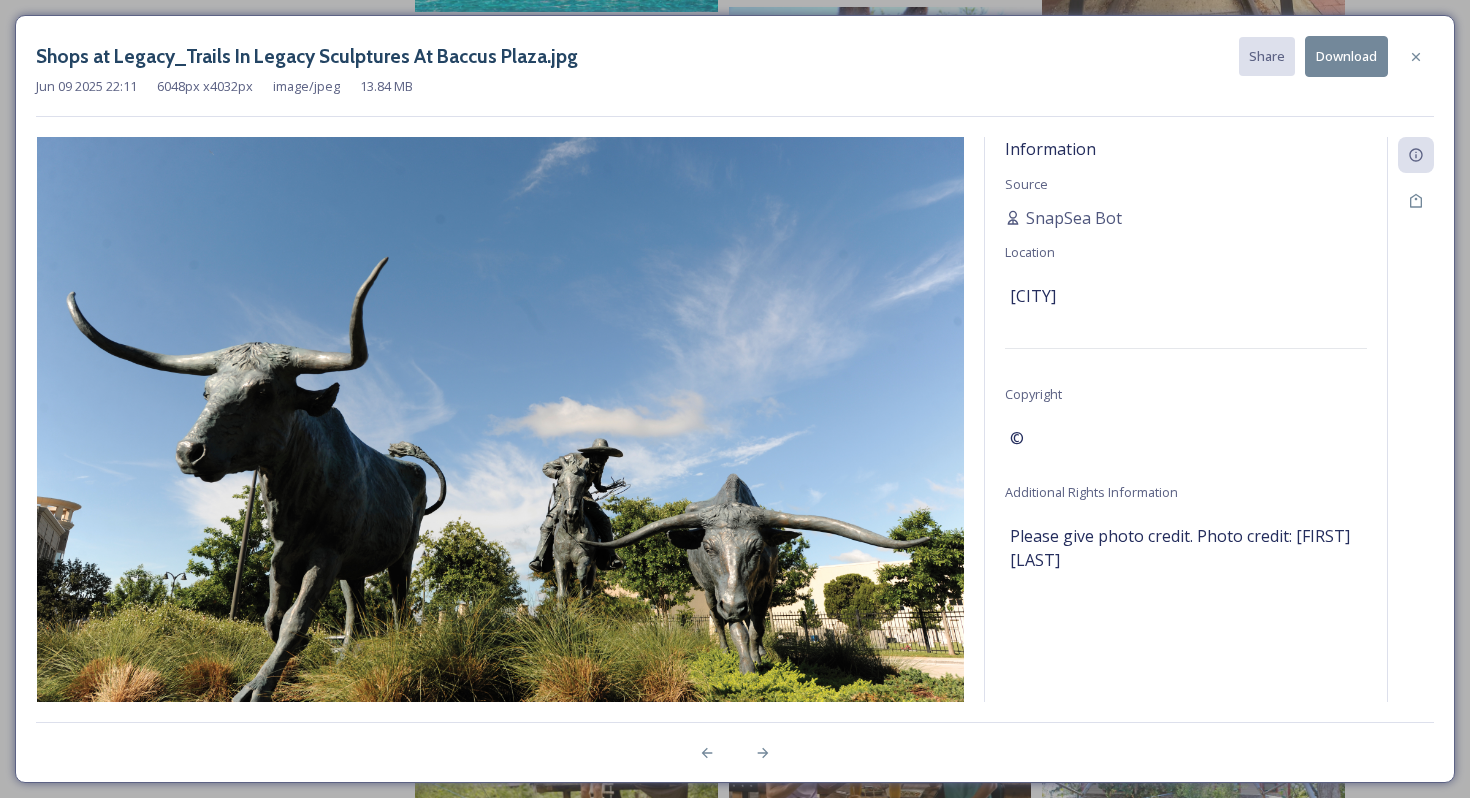 drag, startPoint x: 1215, startPoint y: 561, endPoint x: 1195, endPoint y: 526, distance: 40.311287 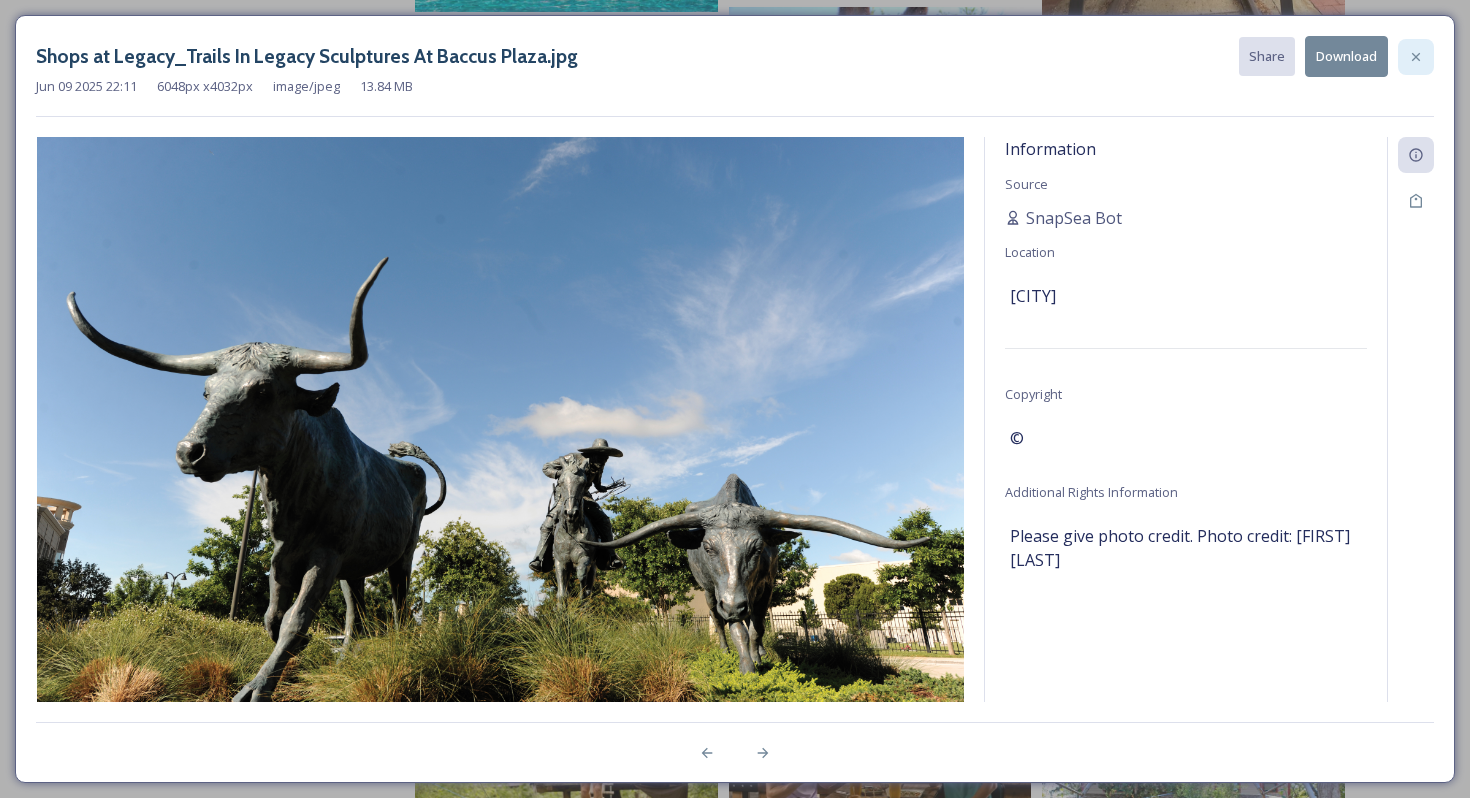 click 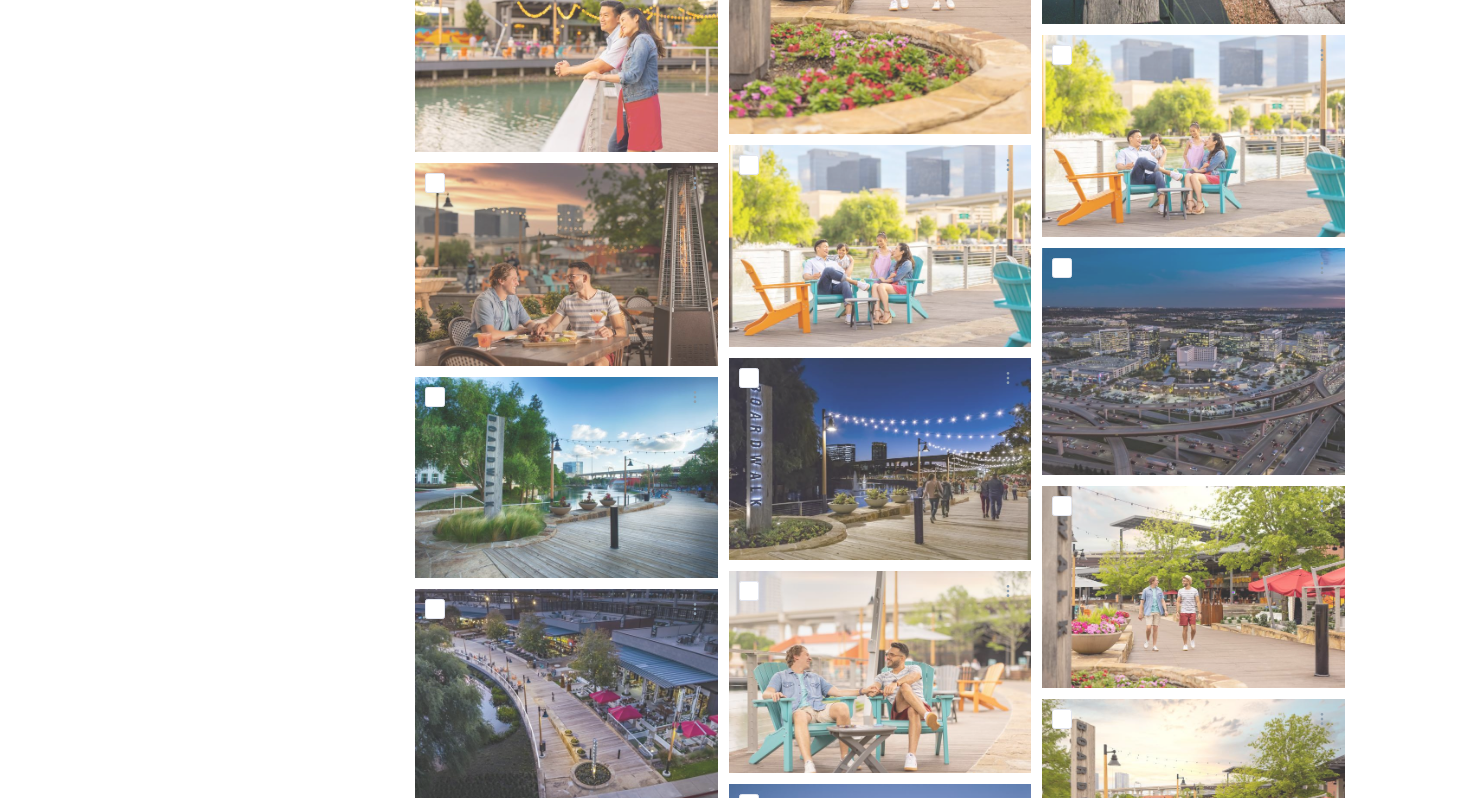 scroll, scrollTop: 5699, scrollLeft: 0, axis: vertical 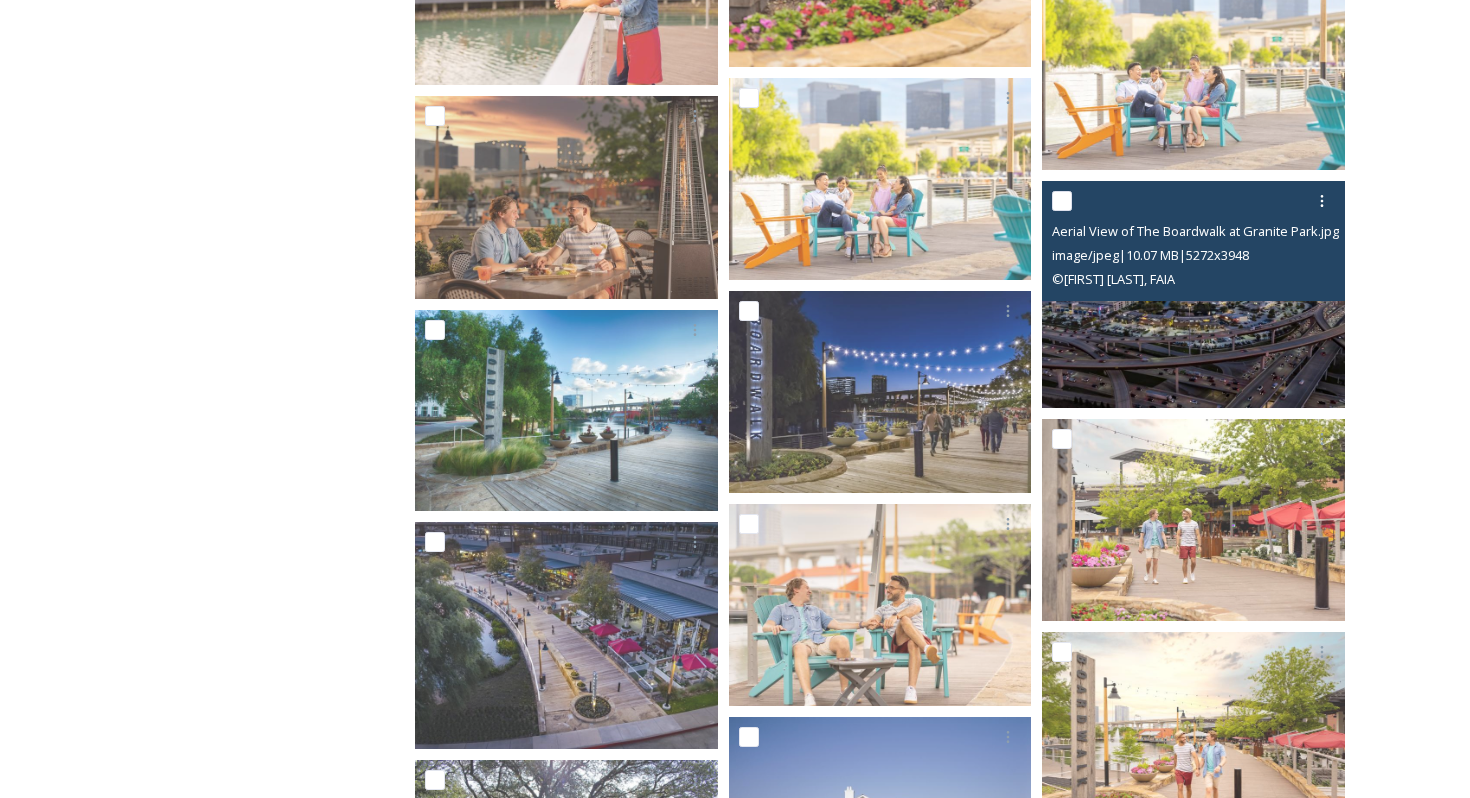click at bounding box center (1193, 294) 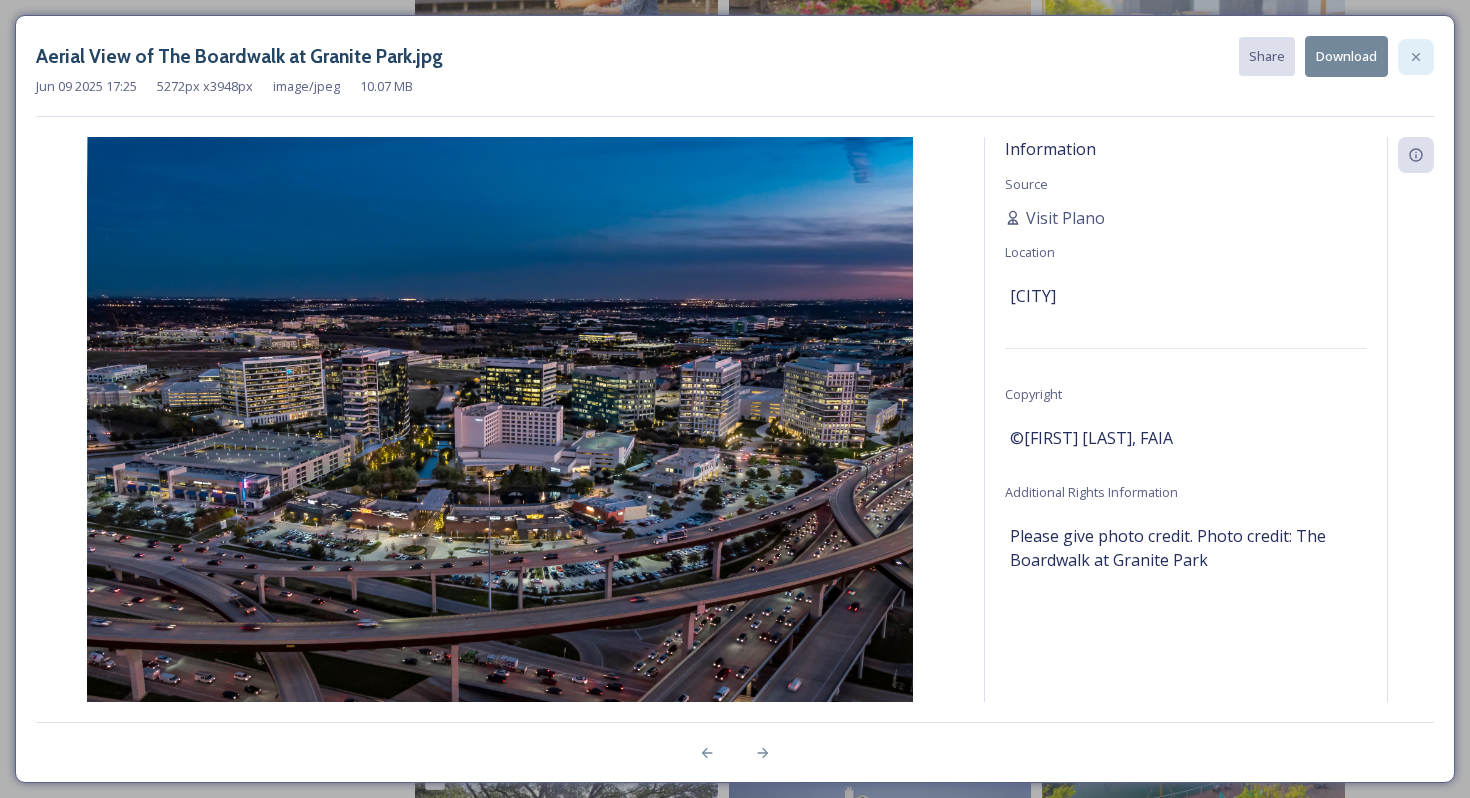 click 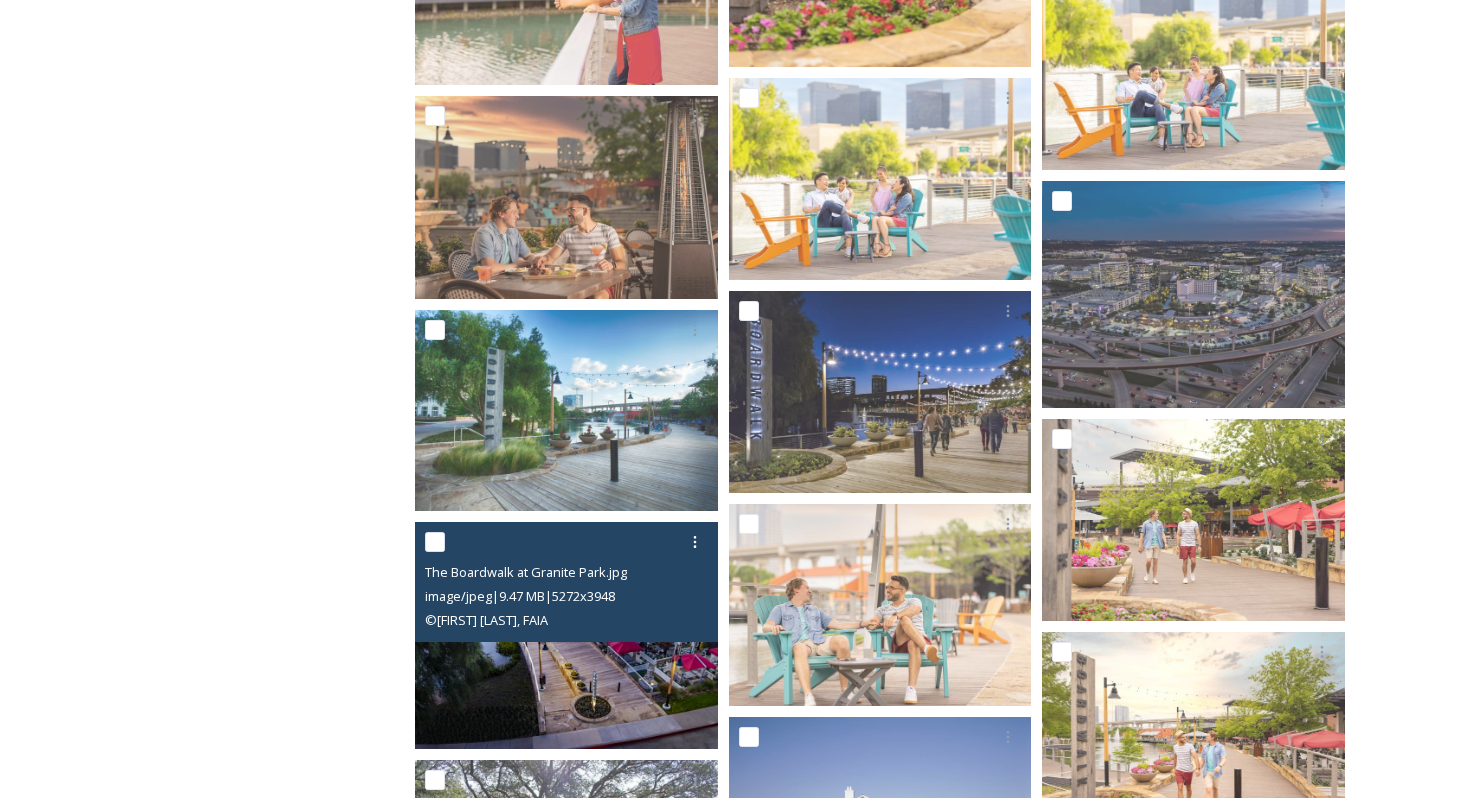 click at bounding box center [566, 635] 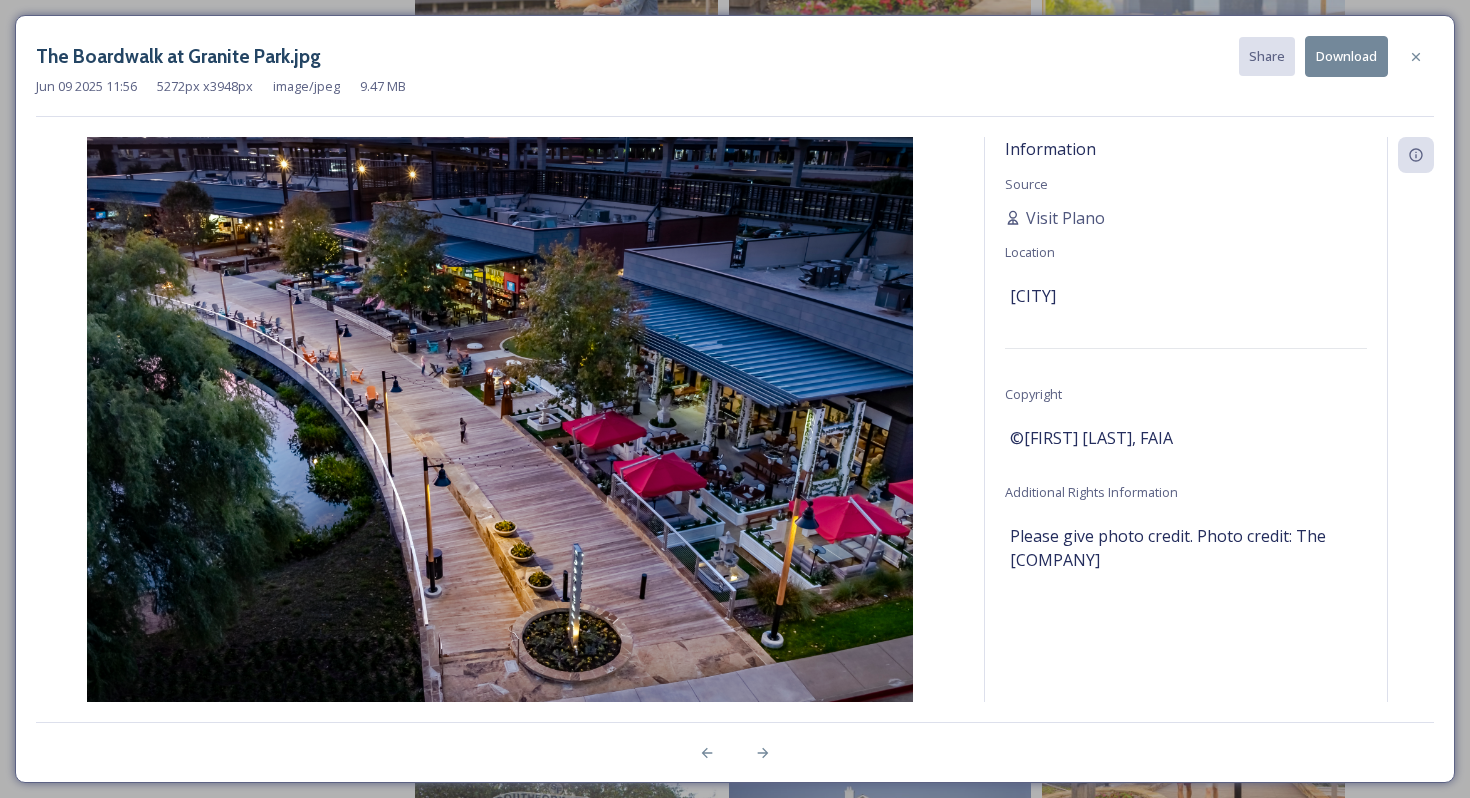 click on "Download" at bounding box center [1346, 56] 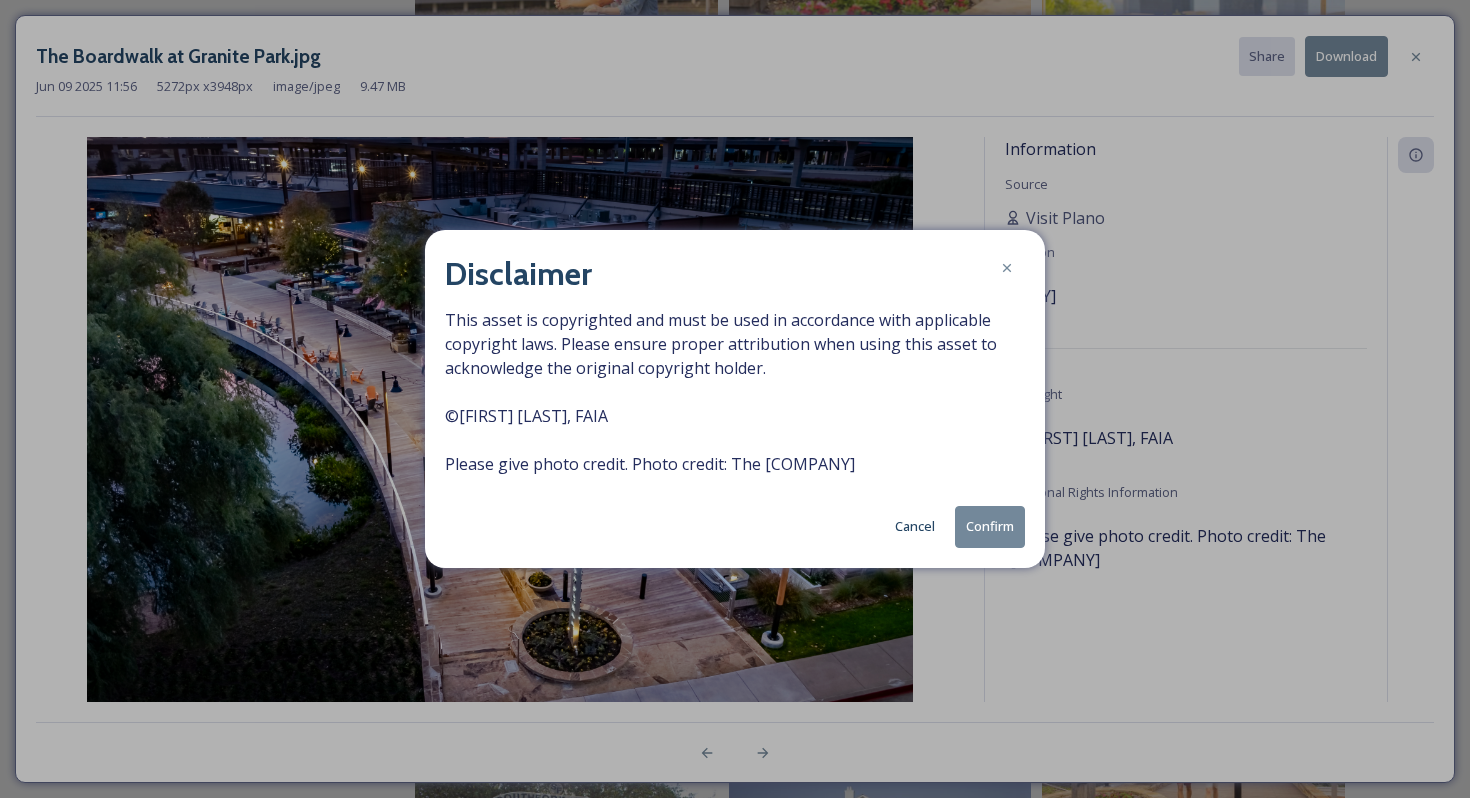 click on "Confirm" at bounding box center (990, 526) 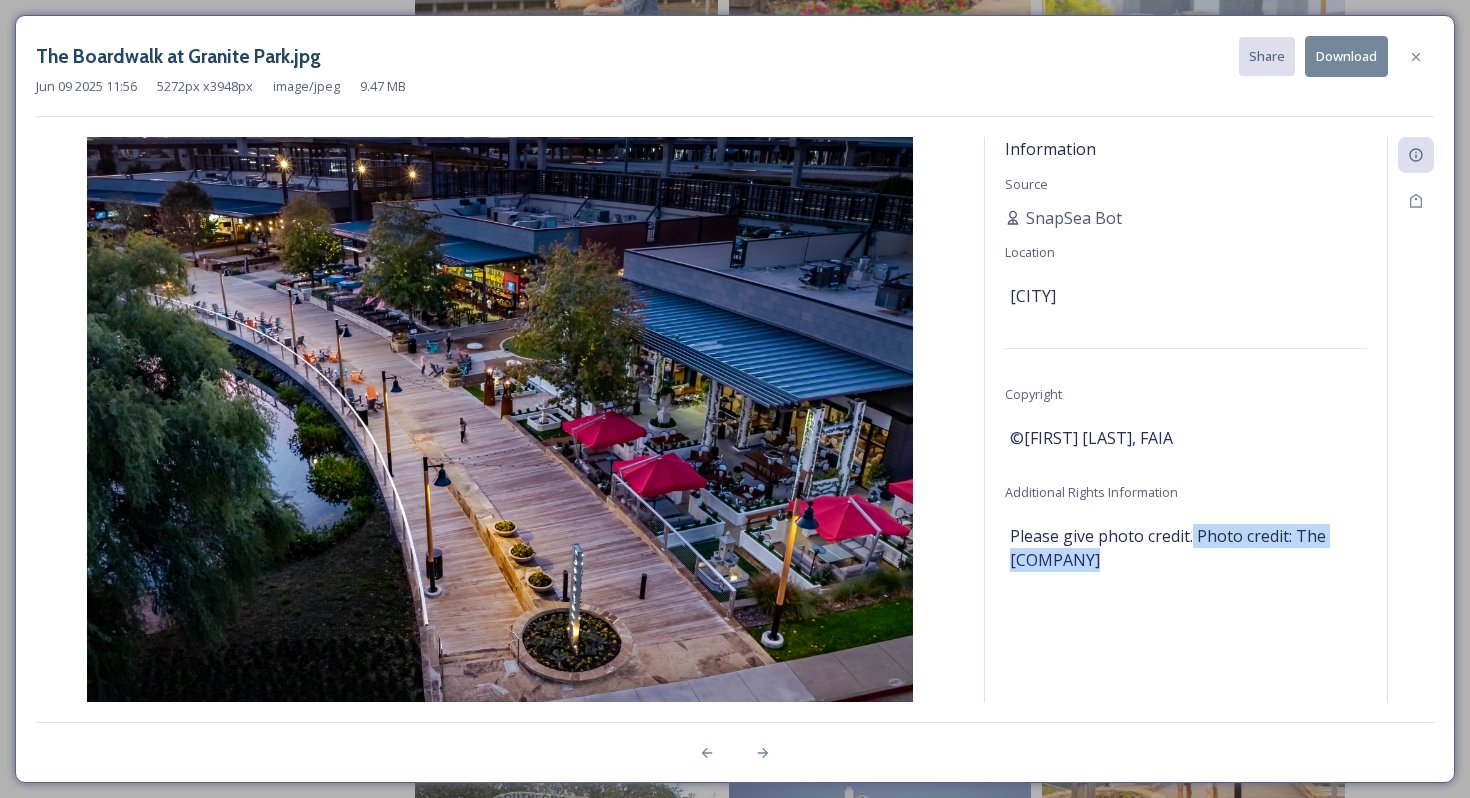 drag, startPoint x: 1141, startPoint y: 564, endPoint x: 1193, endPoint y: 543, distance: 56.0803 